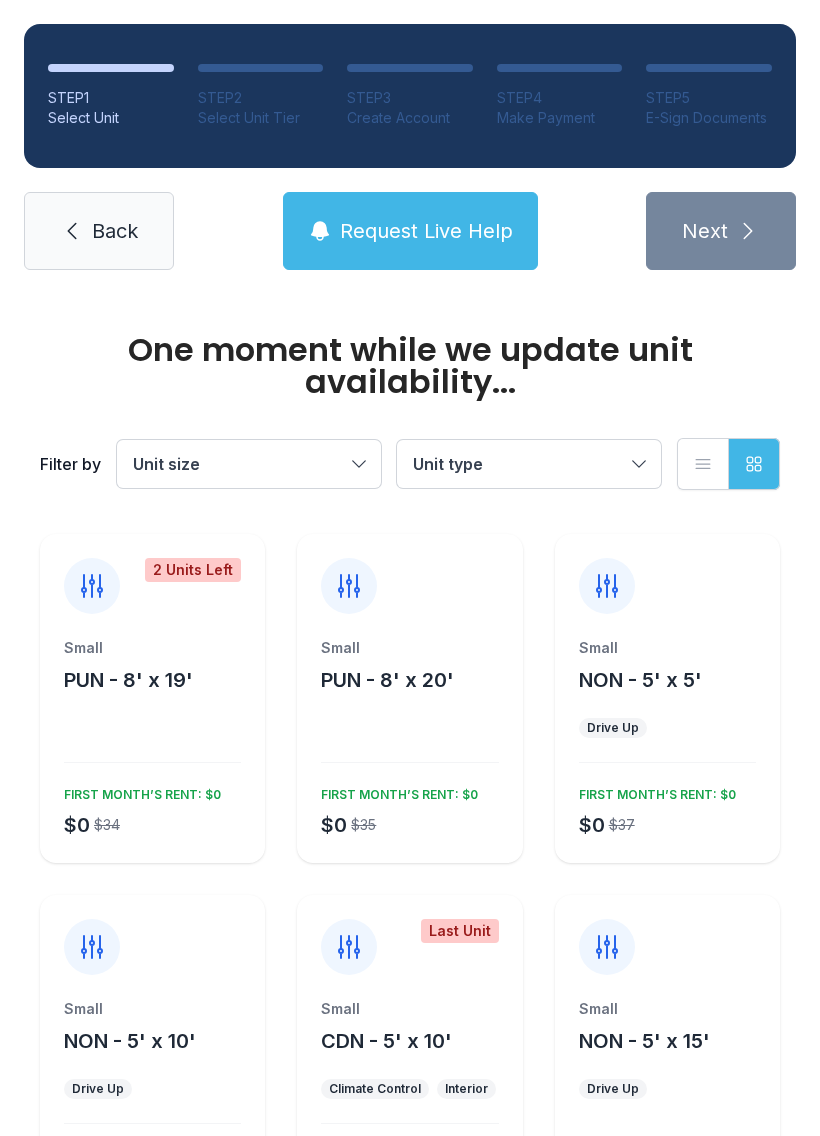scroll, scrollTop: 0, scrollLeft: 0, axis: both 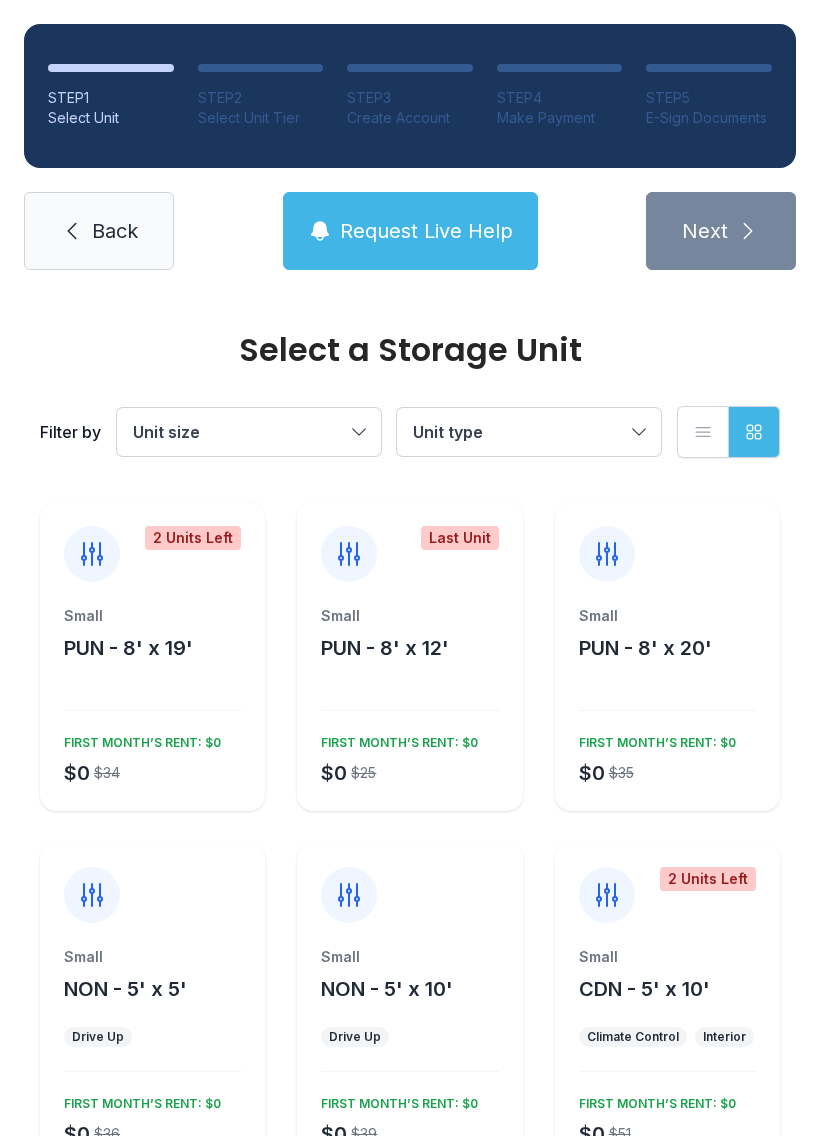 click on "Small NON - 5' x 10' Drive Up $0 $39 FIRST MONTH’S RENT: $0" at bounding box center (409, 1059) 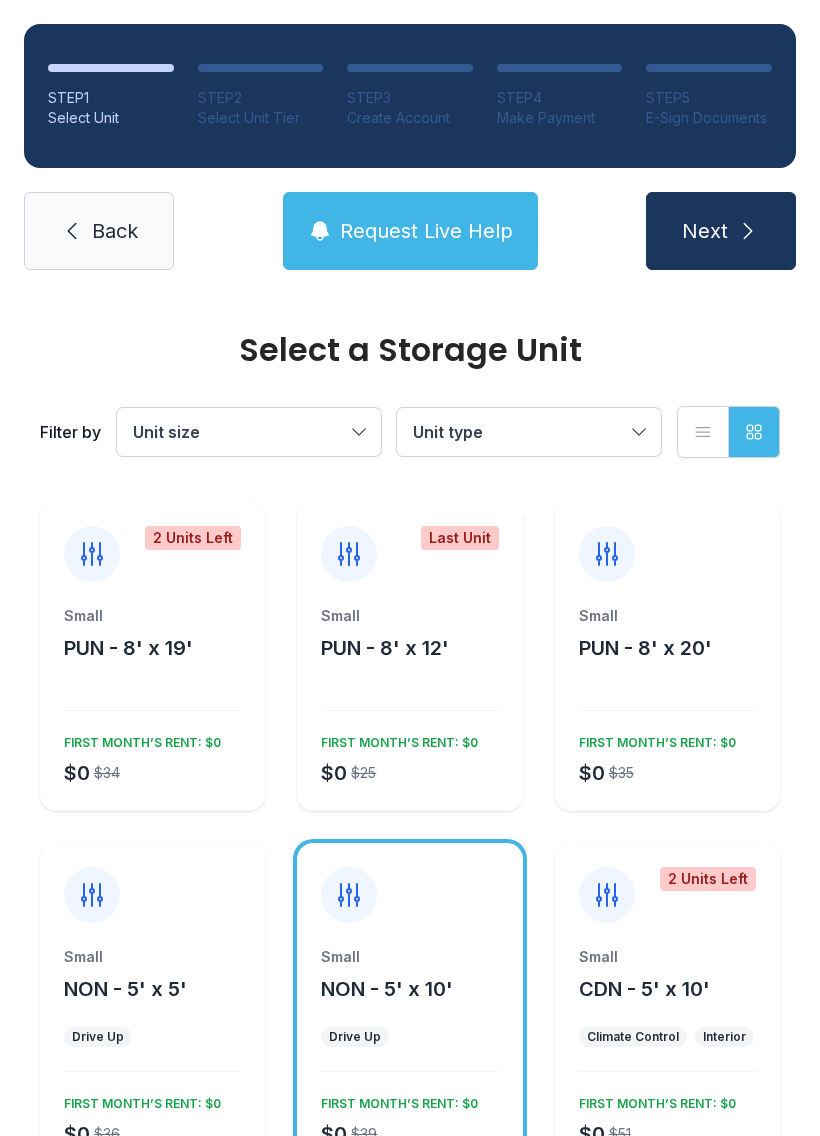 click 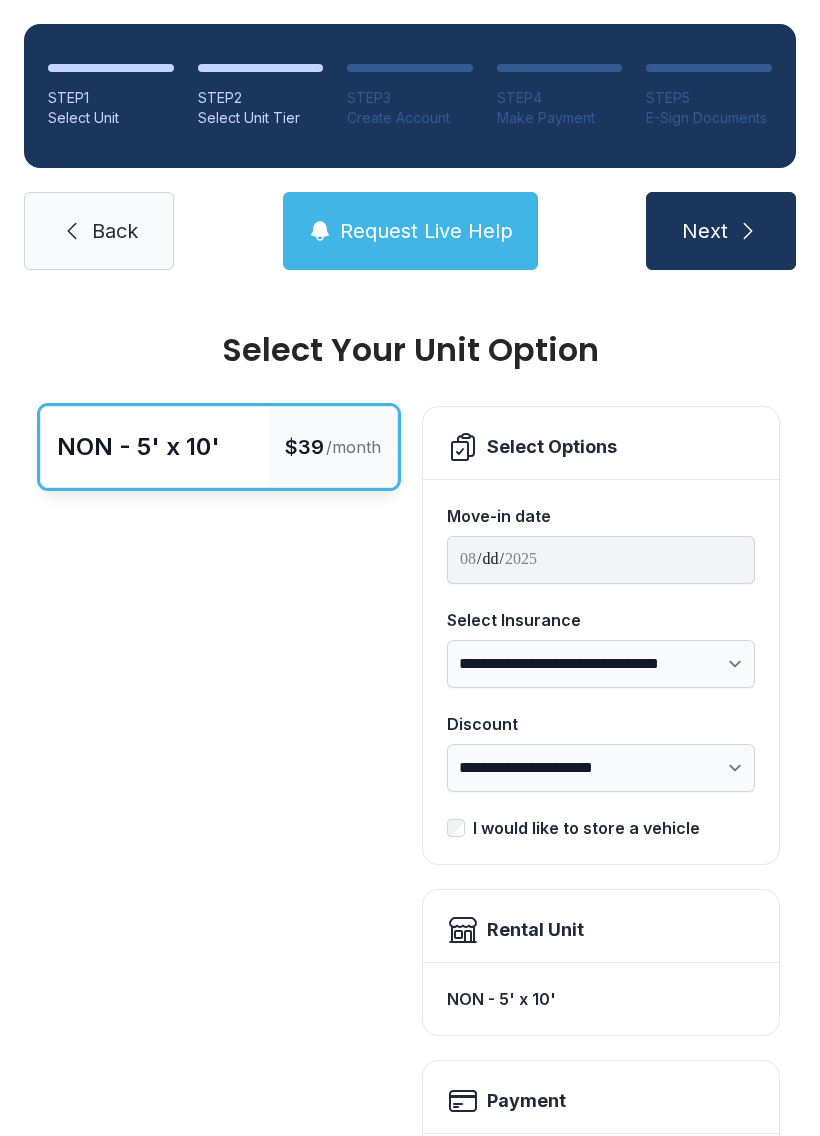 click on "Payment" at bounding box center (601, 1097) 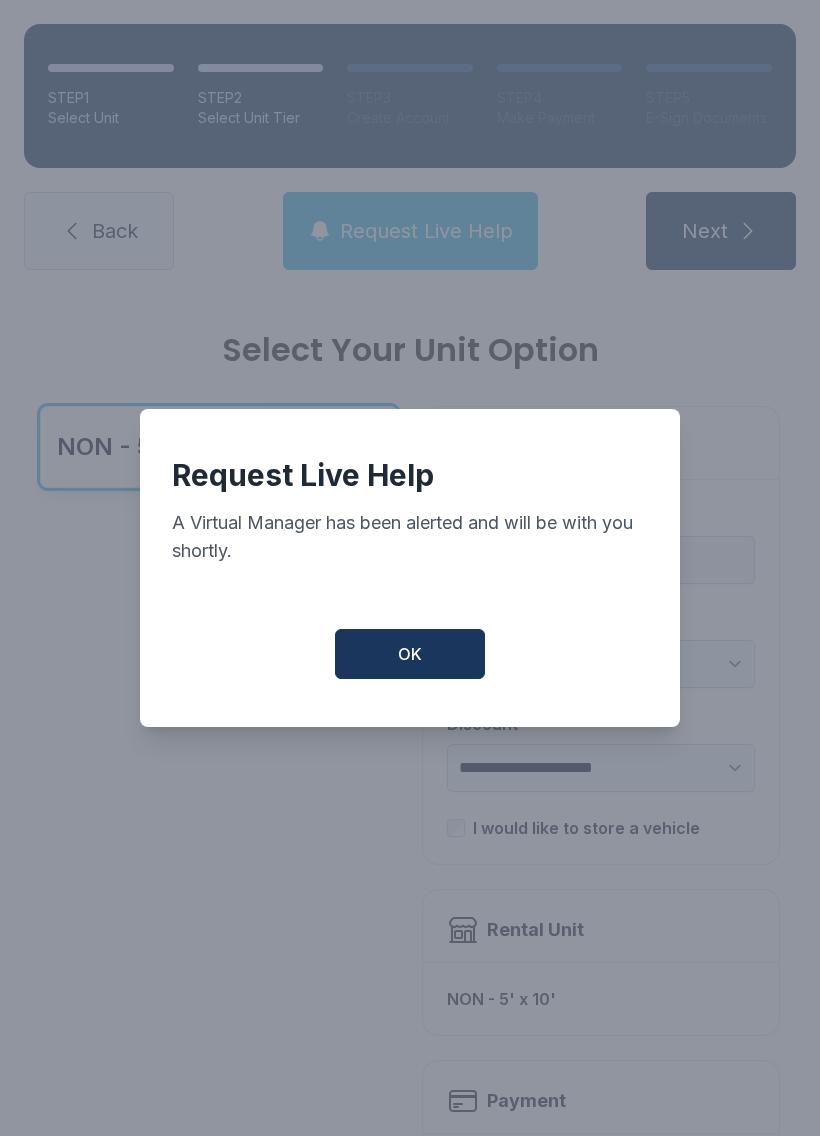click on "OK" at bounding box center (410, 654) 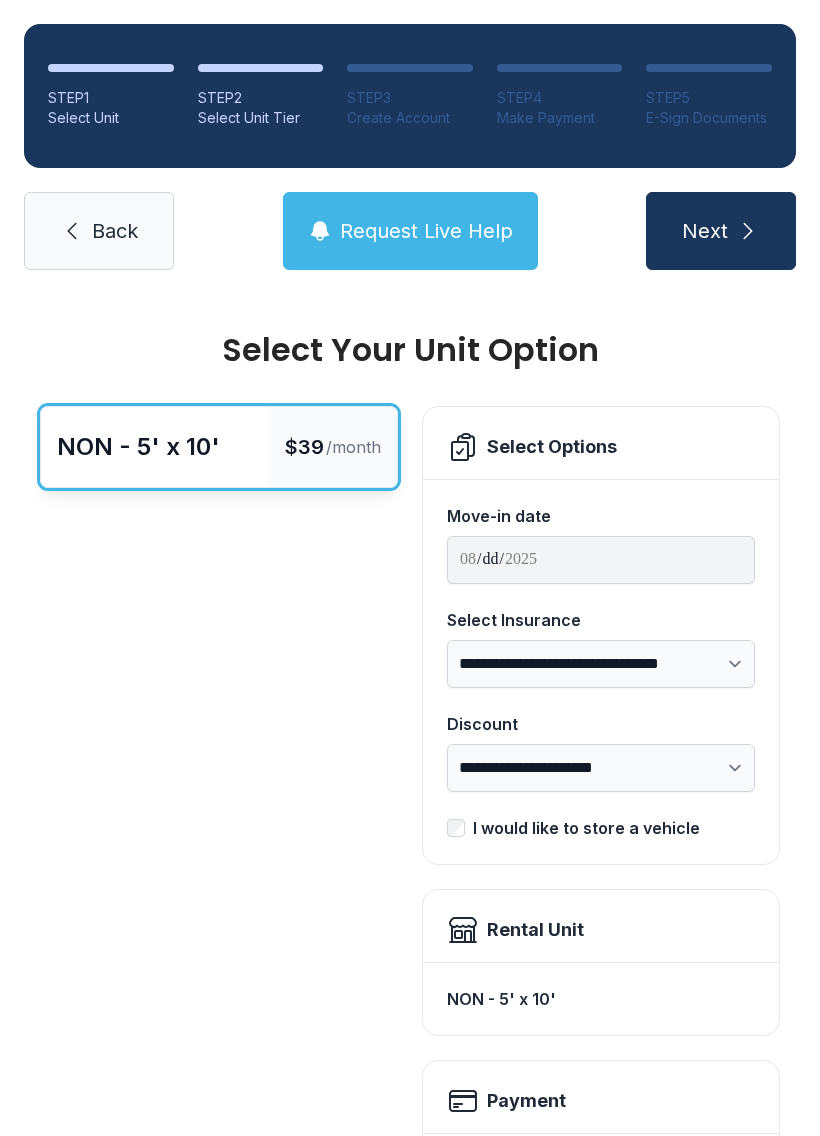 click on "Next" at bounding box center (721, 231) 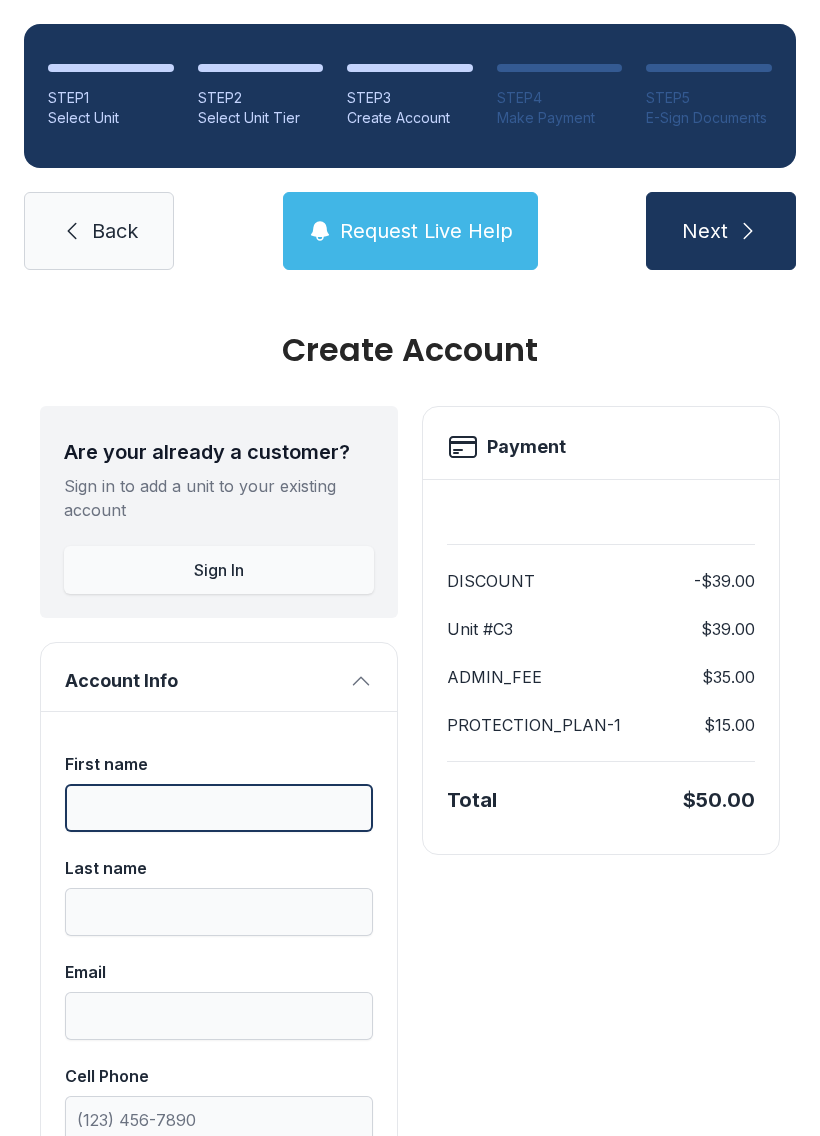 click on "First name" at bounding box center (219, 808) 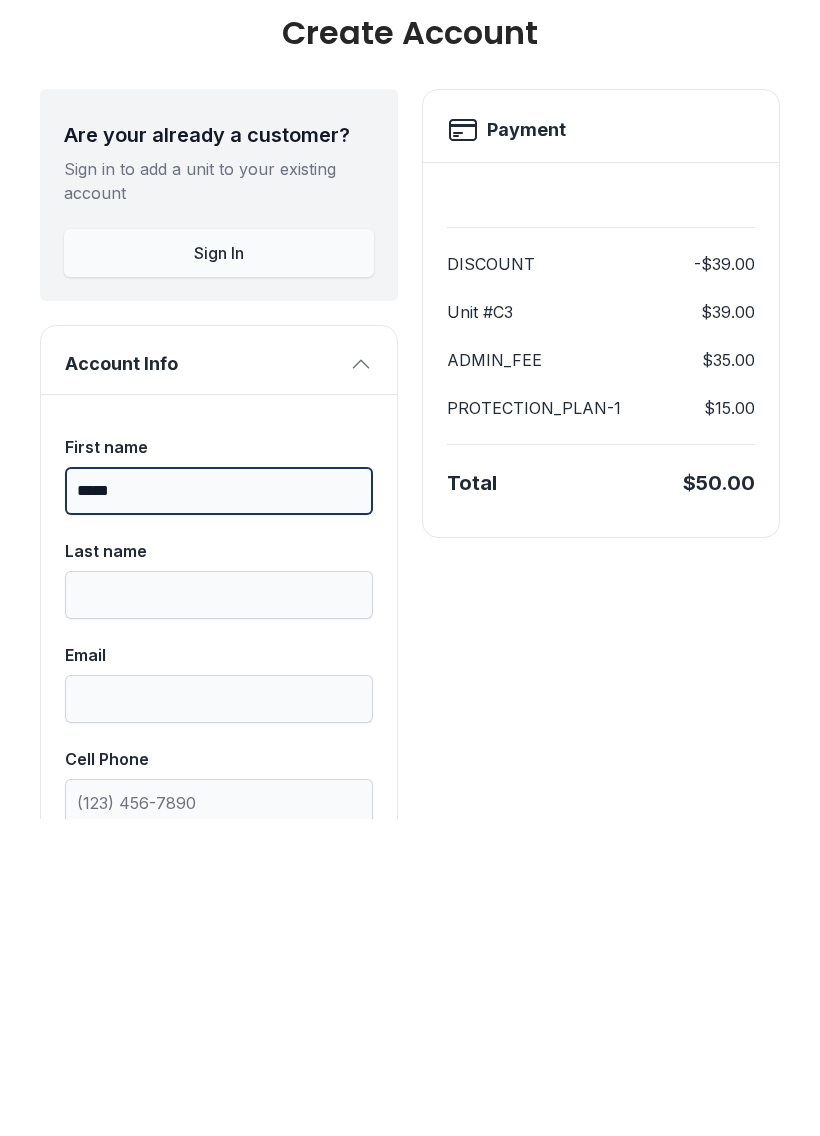 type on "*****" 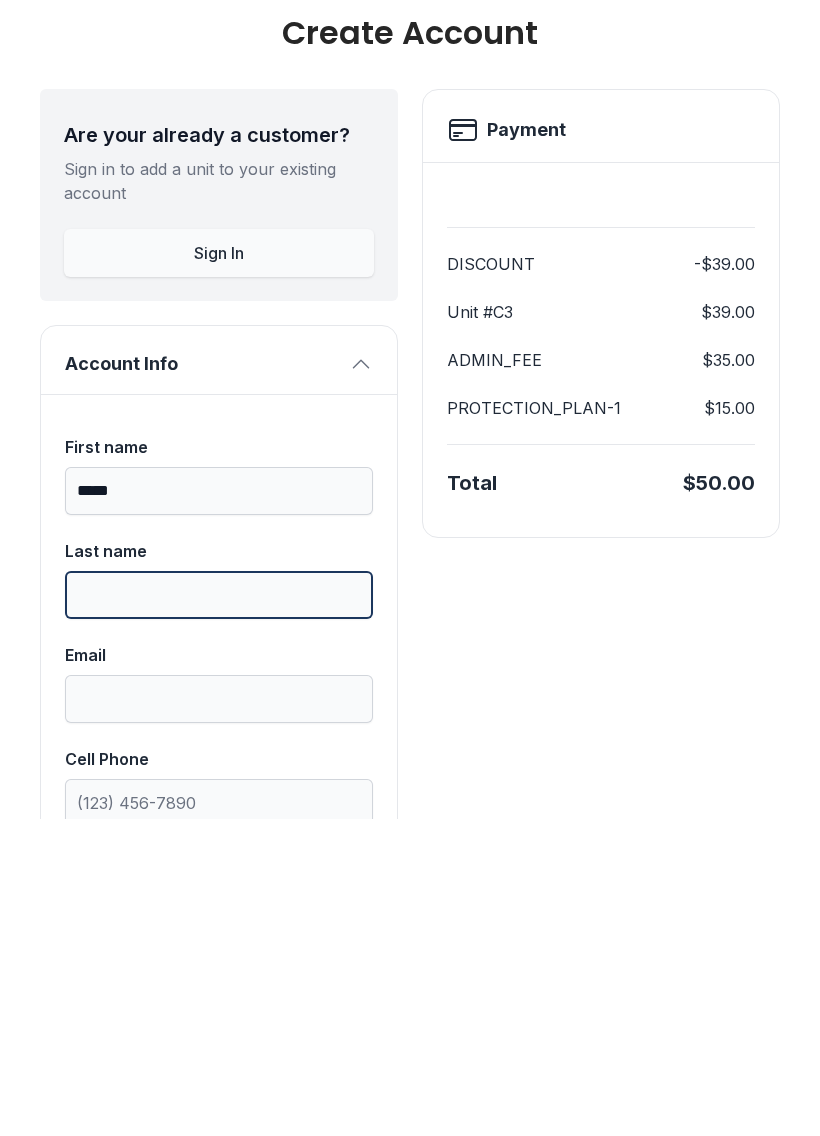 click on "Last name" at bounding box center (219, 912) 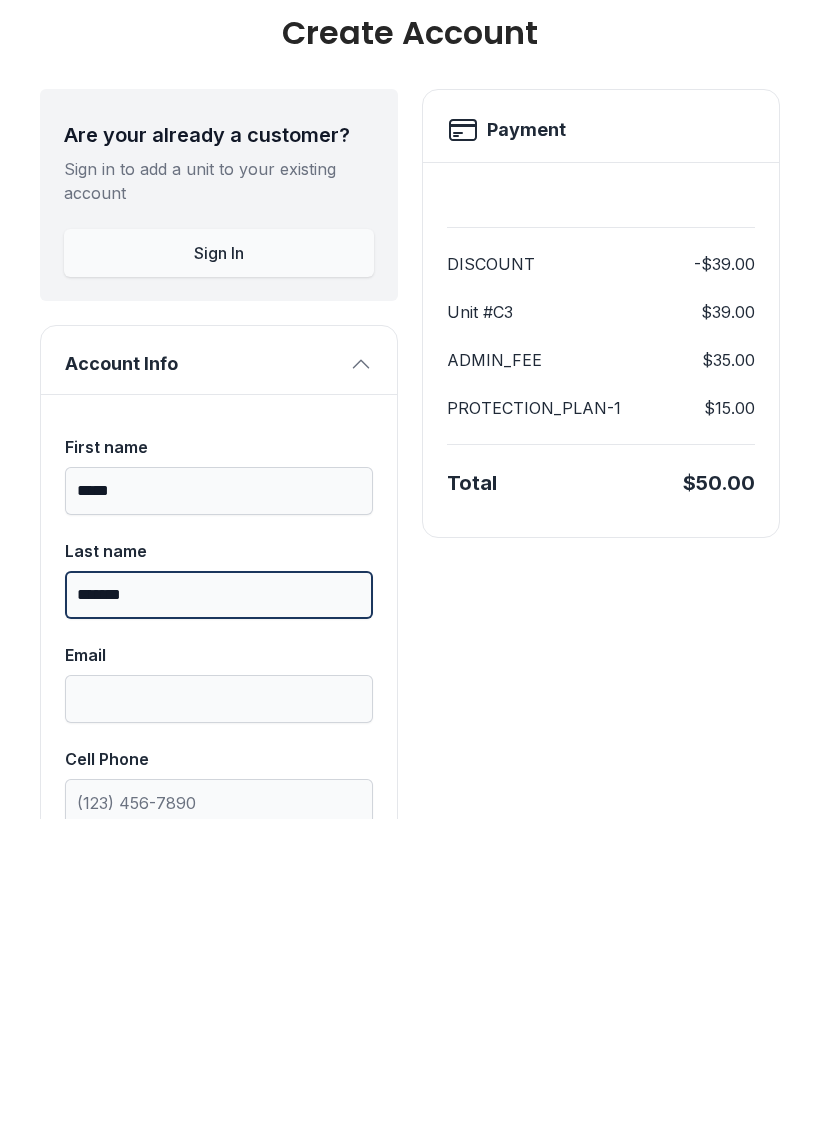 type on "*******" 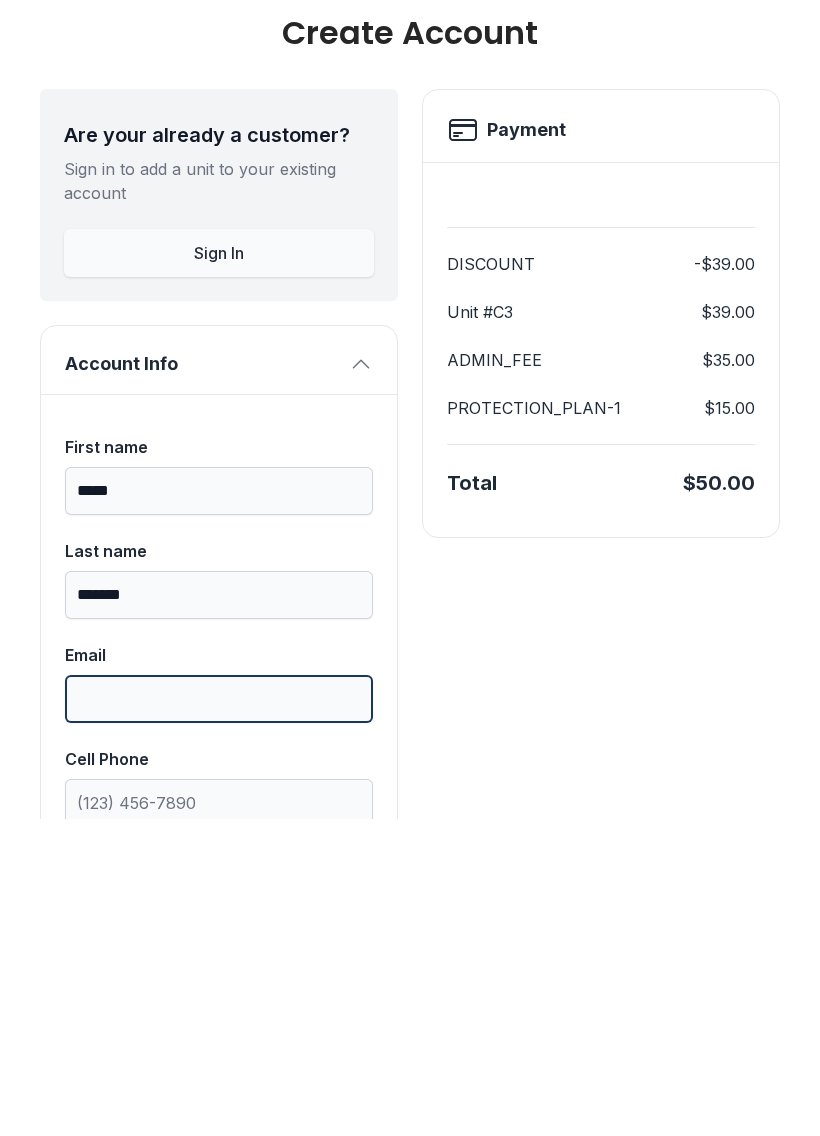 click on "Email" at bounding box center (219, 1016) 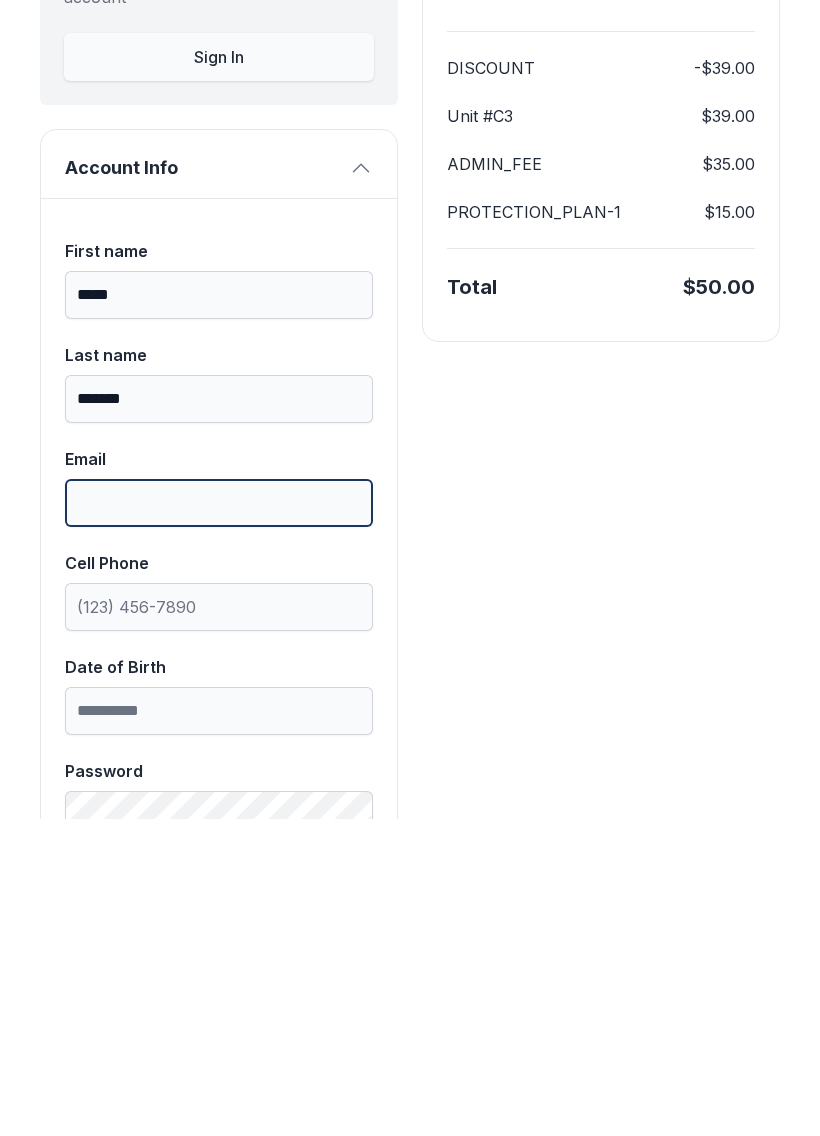 scroll, scrollTop: 209, scrollLeft: 0, axis: vertical 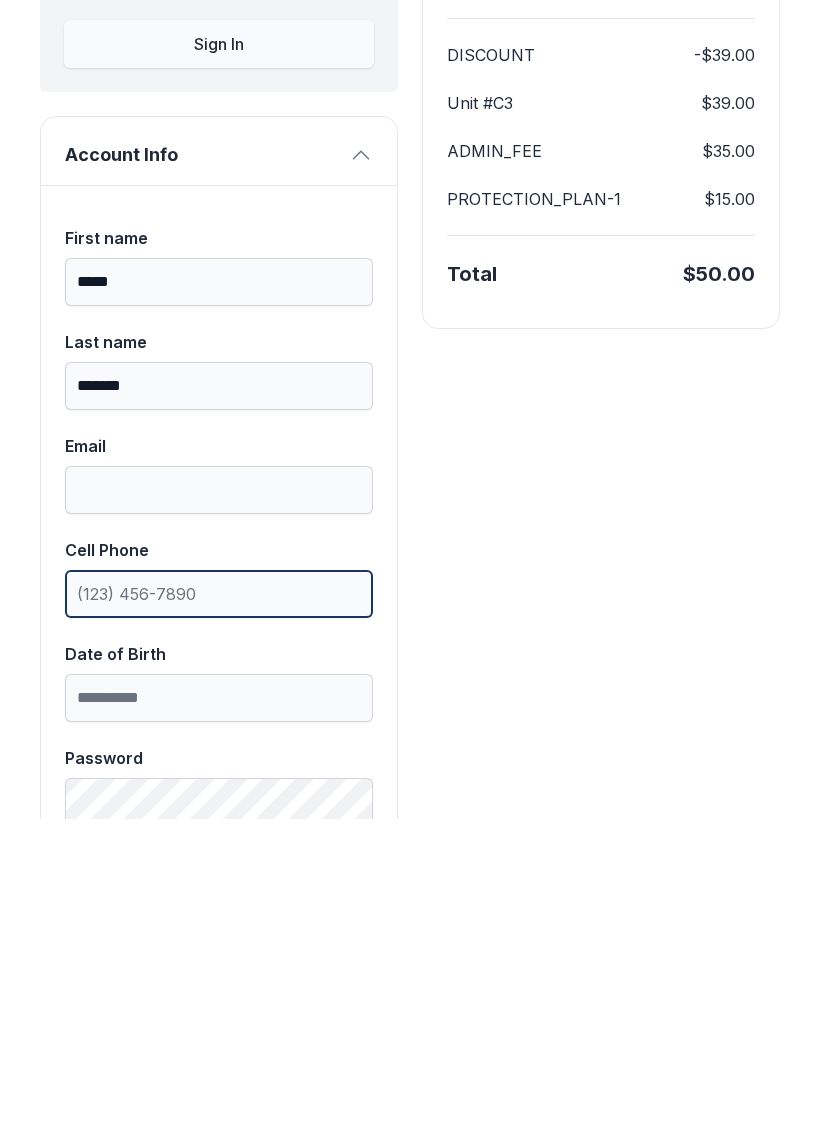 click on "Cell Phone" at bounding box center [219, 895] 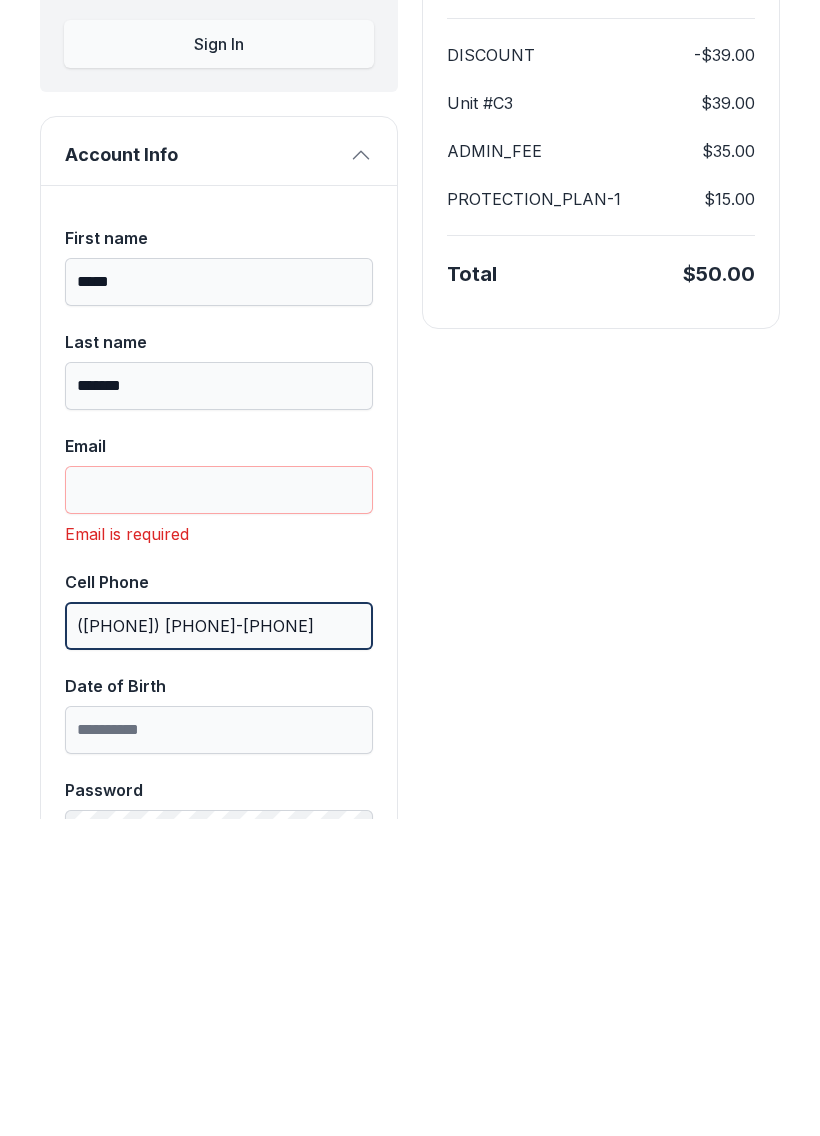 type on "([PHONE]) [PHONE]-[PHONE]" 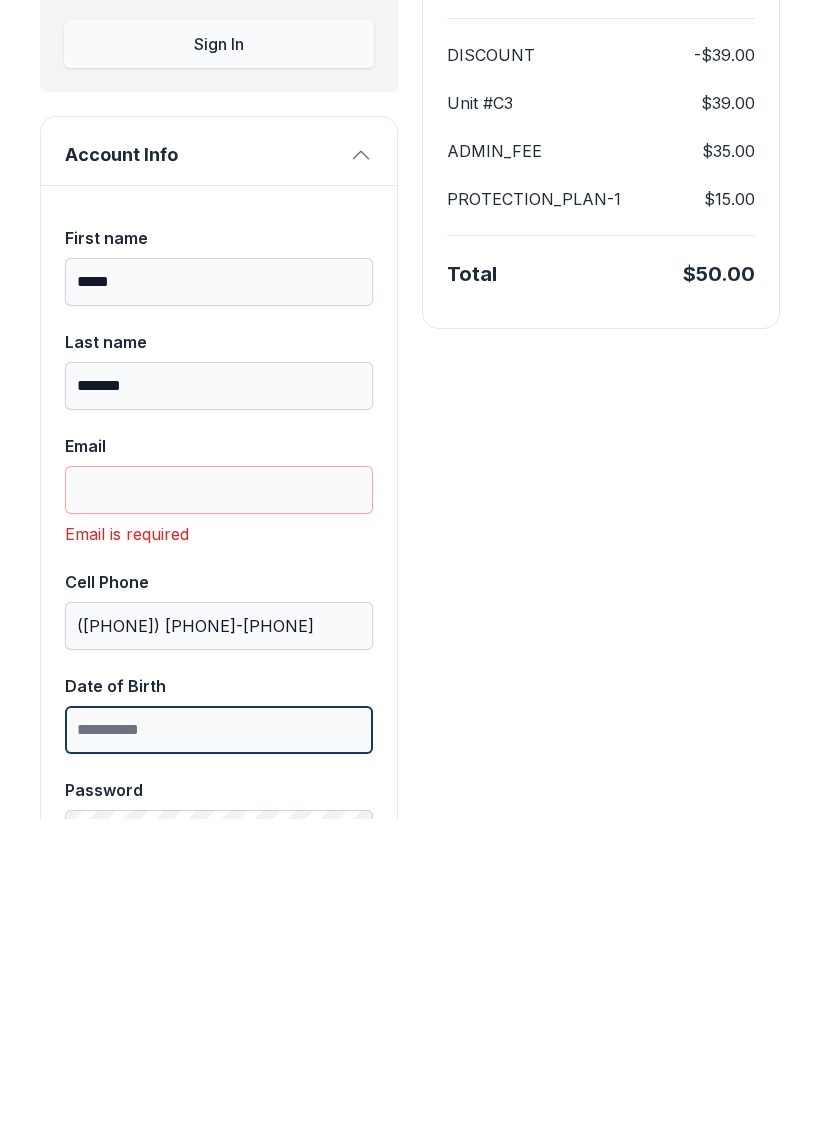 click on "Date of Birth" at bounding box center [219, 1047] 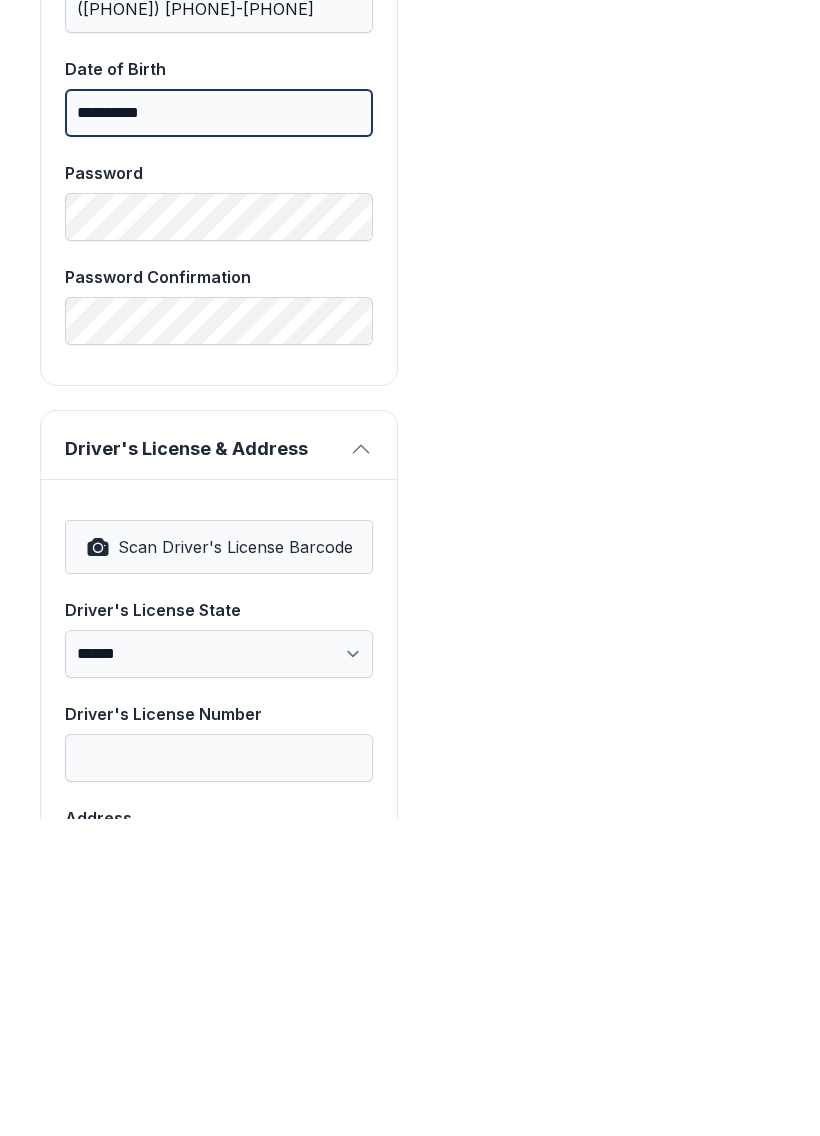 scroll, scrollTop: 827, scrollLeft: 0, axis: vertical 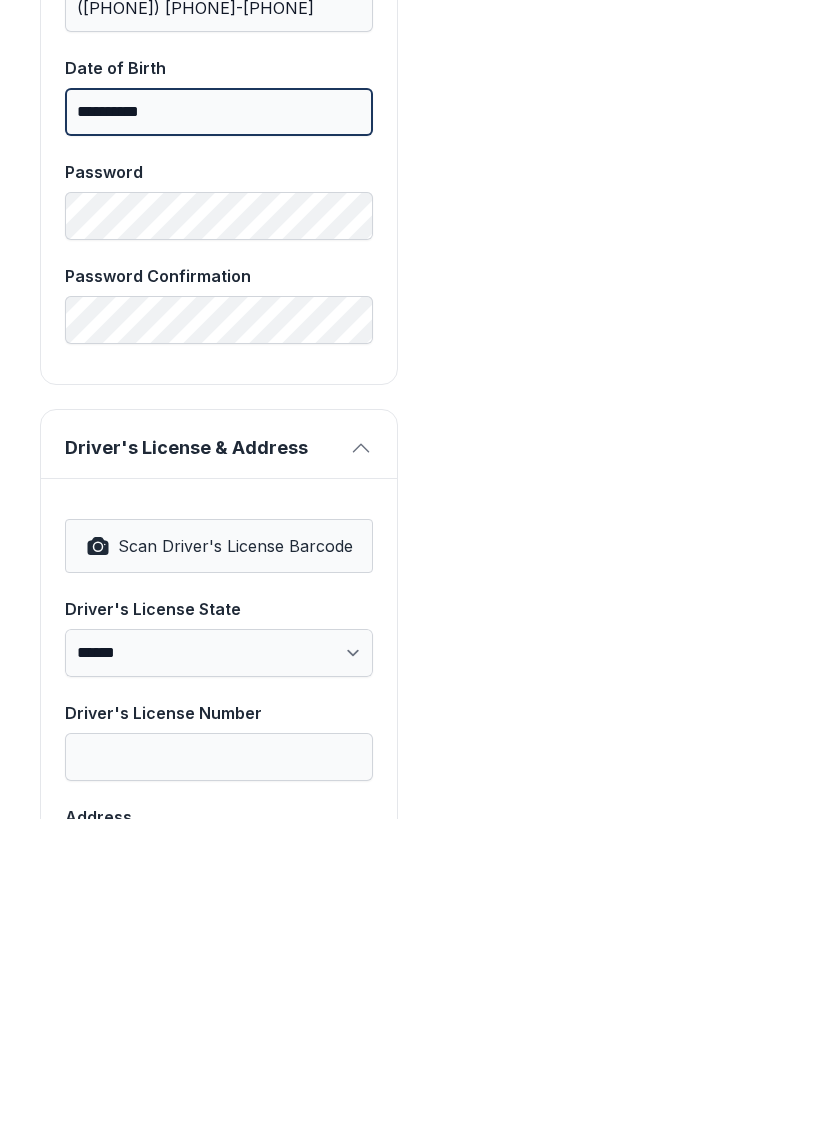 type on "**********" 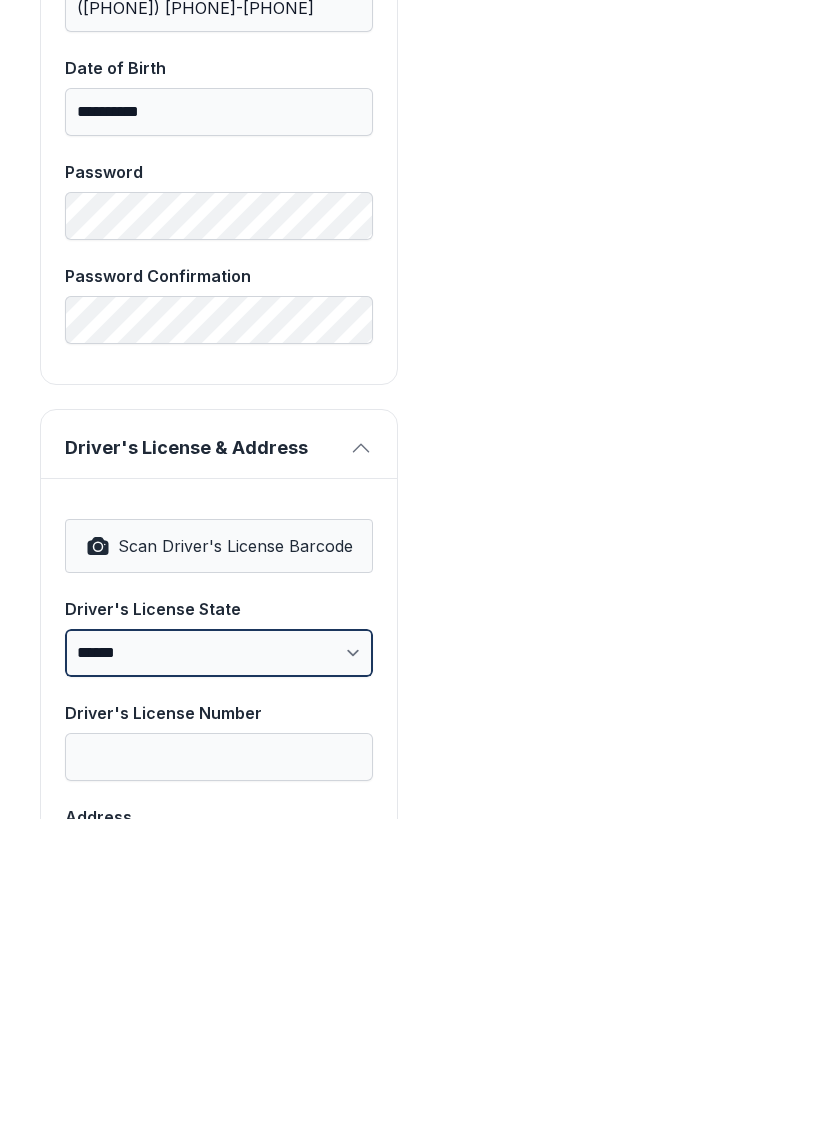 click on "**********" at bounding box center [219, 970] 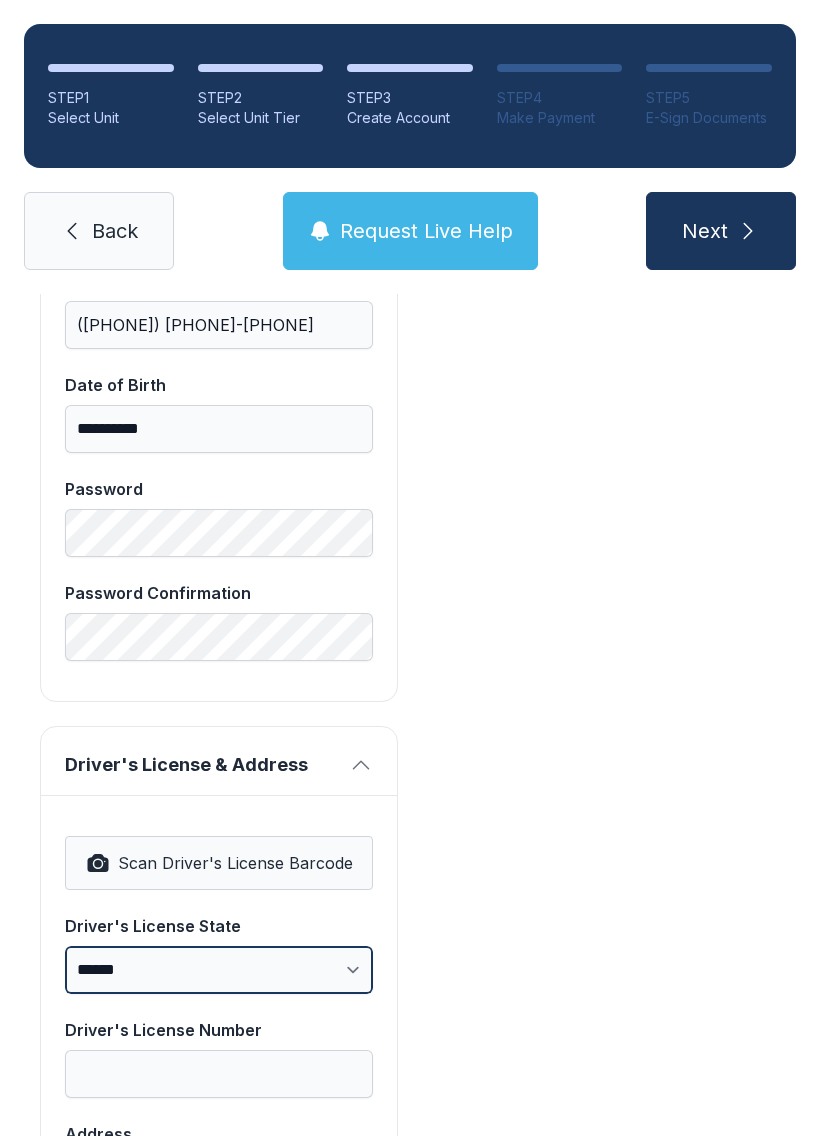 select on "**" 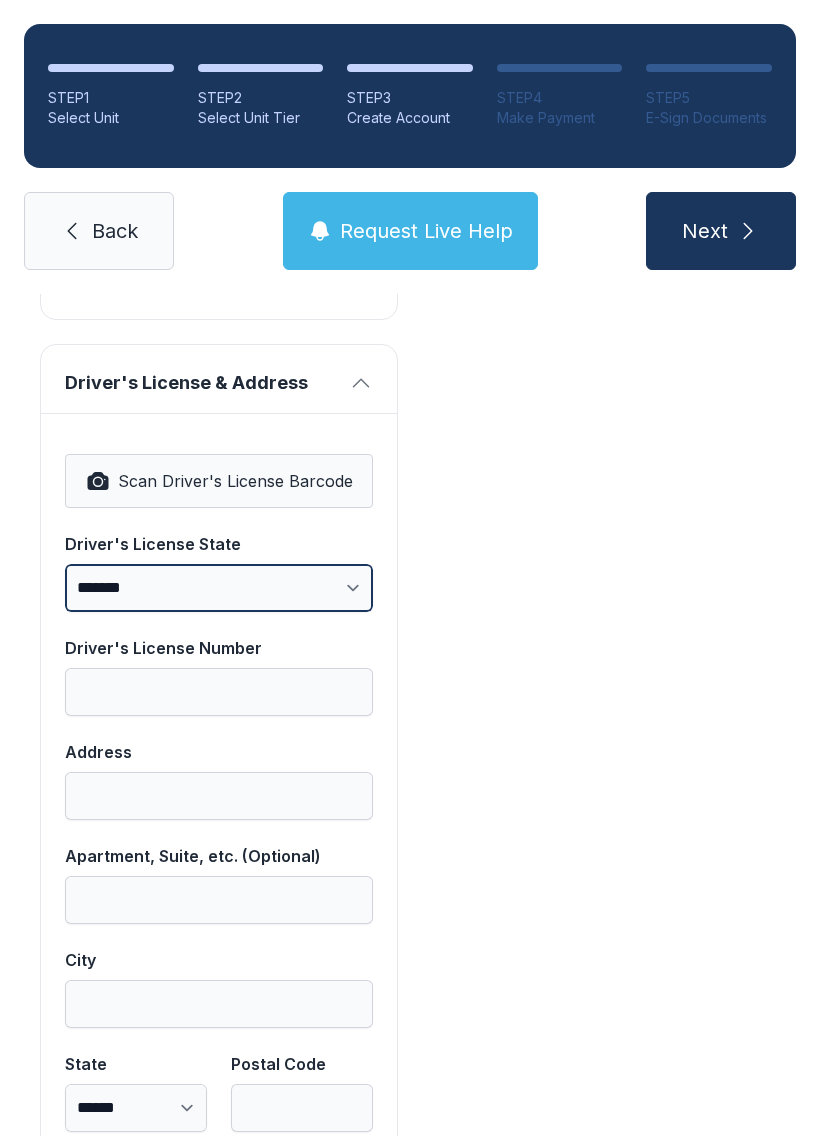 scroll, scrollTop: 1210, scrollLeft: 0, axis: vertical 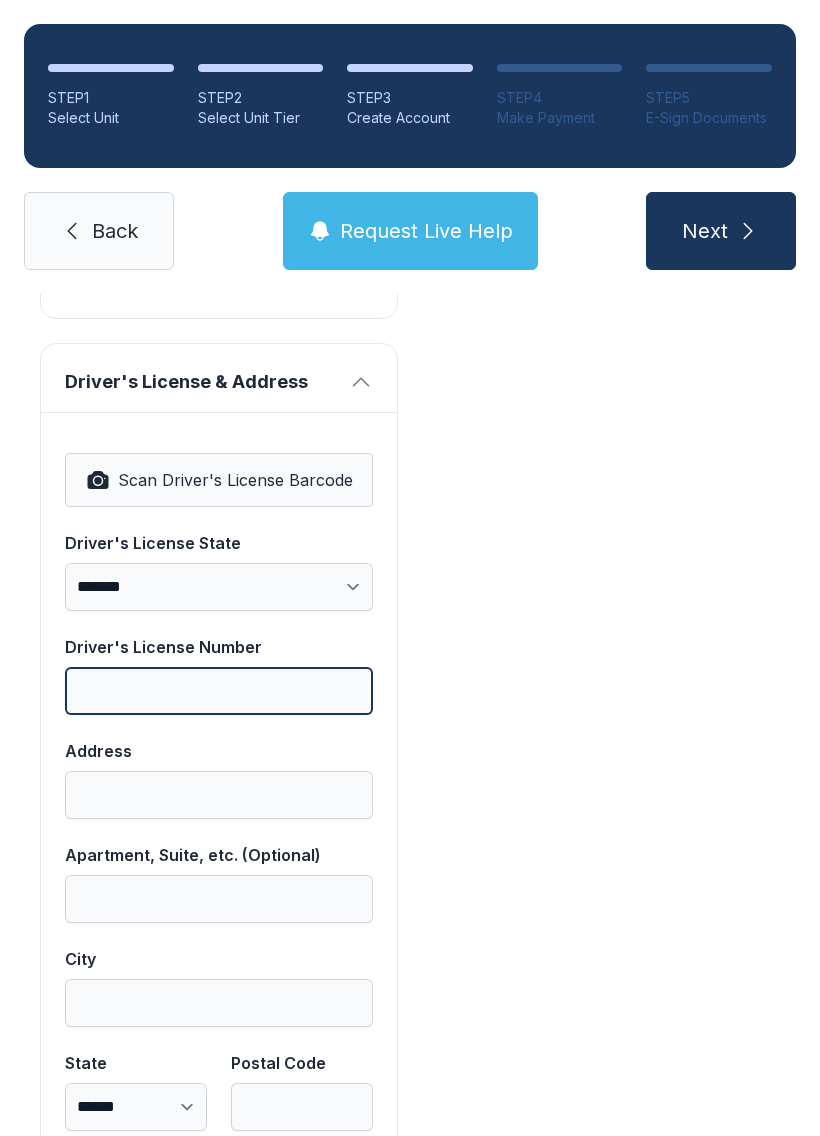 click on "Driver's License Number" at bounding box center (219, 691) 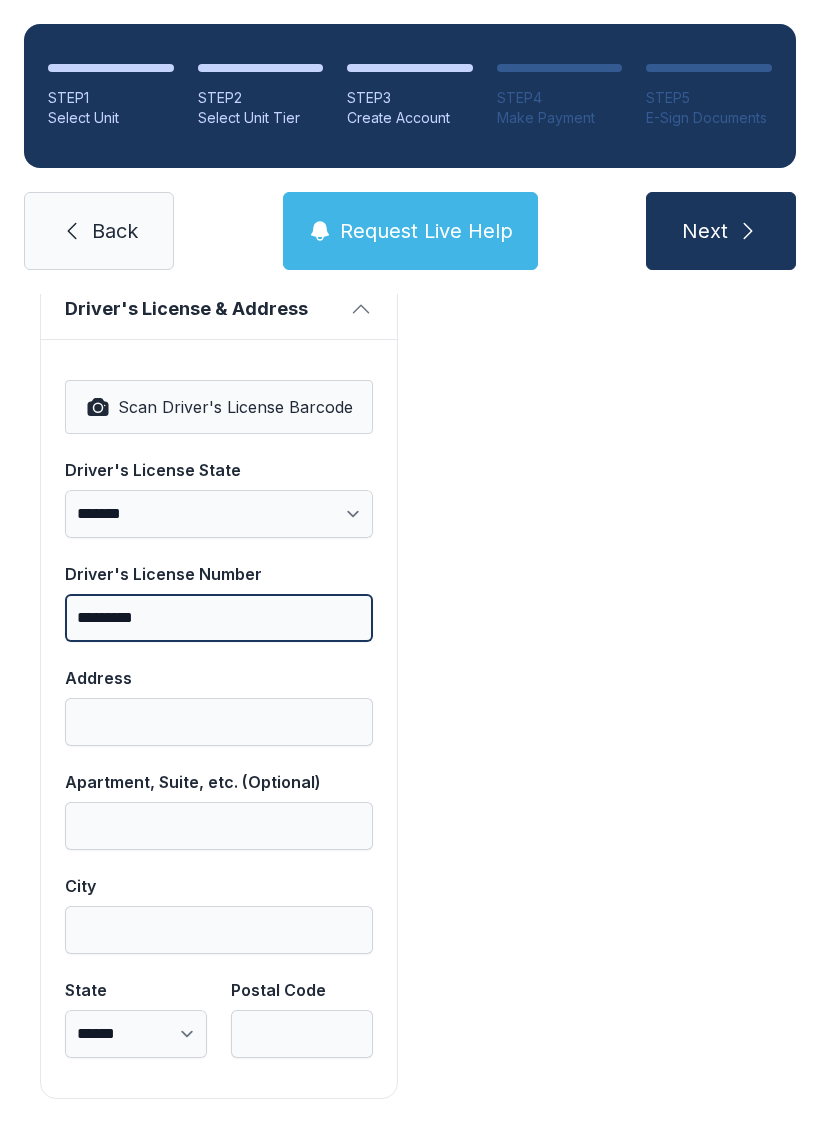 scroll, scrollTop: 1282, scrollLeft: 0, axis: vertical 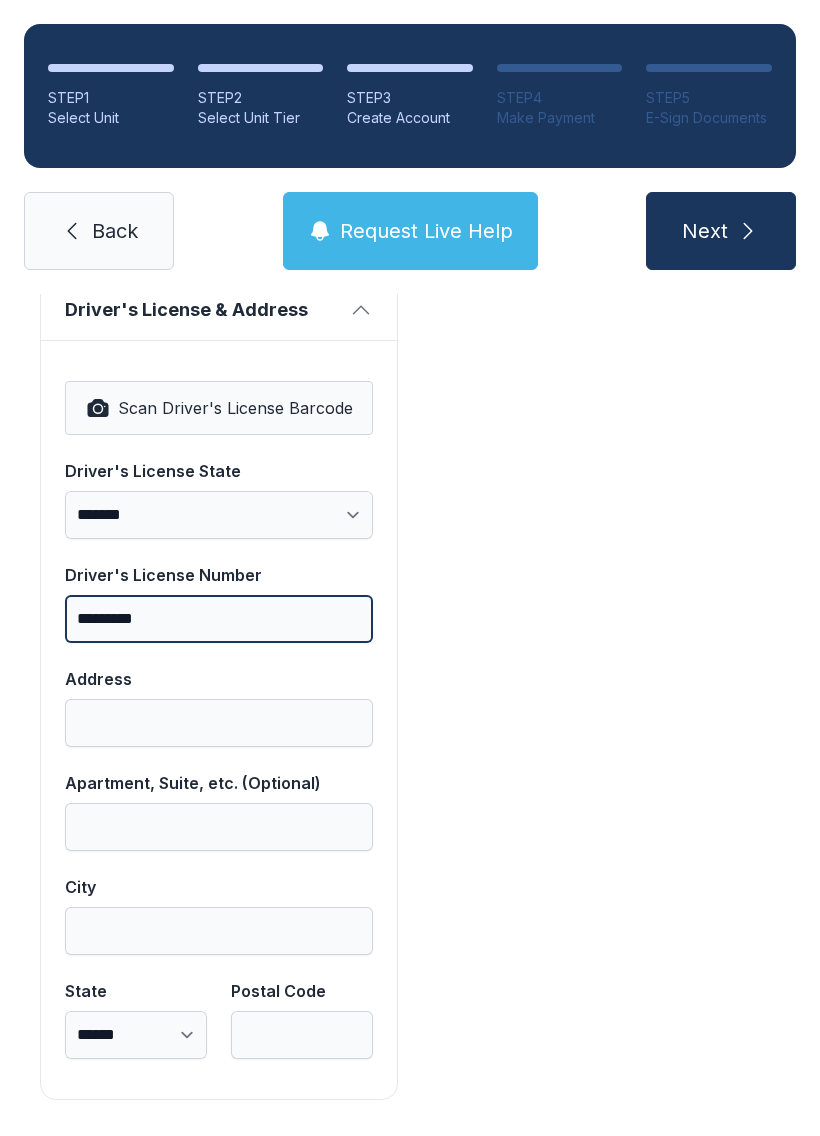 type on "*********" 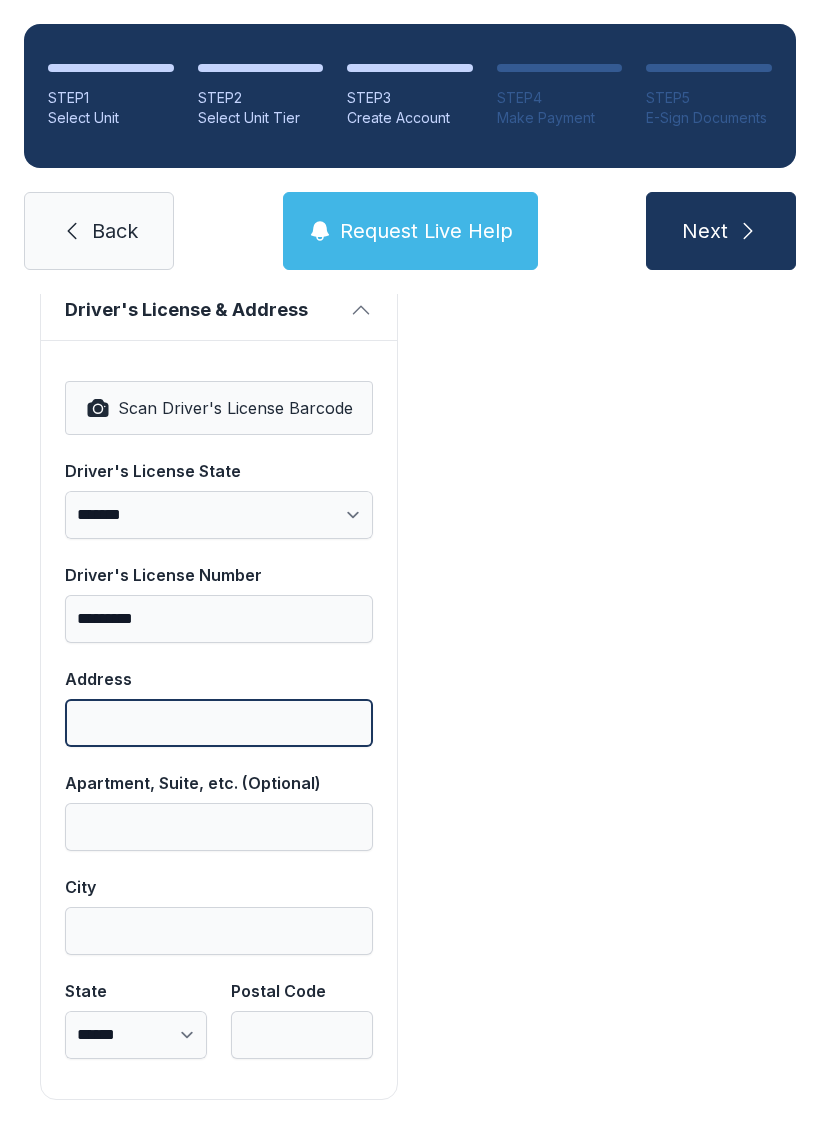 click on "Address" at bounding box center (219, 723) 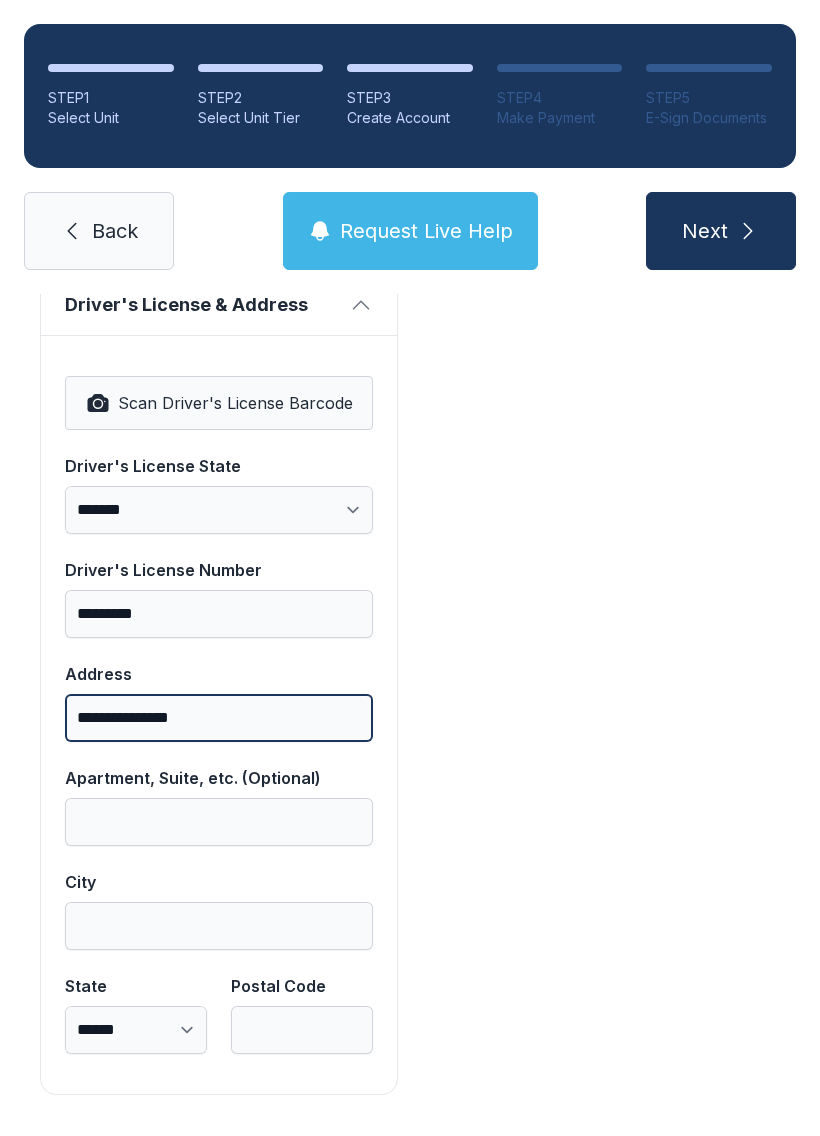 scroll, scrollTop: 1282, scrollLeft: 0, axis: vertical 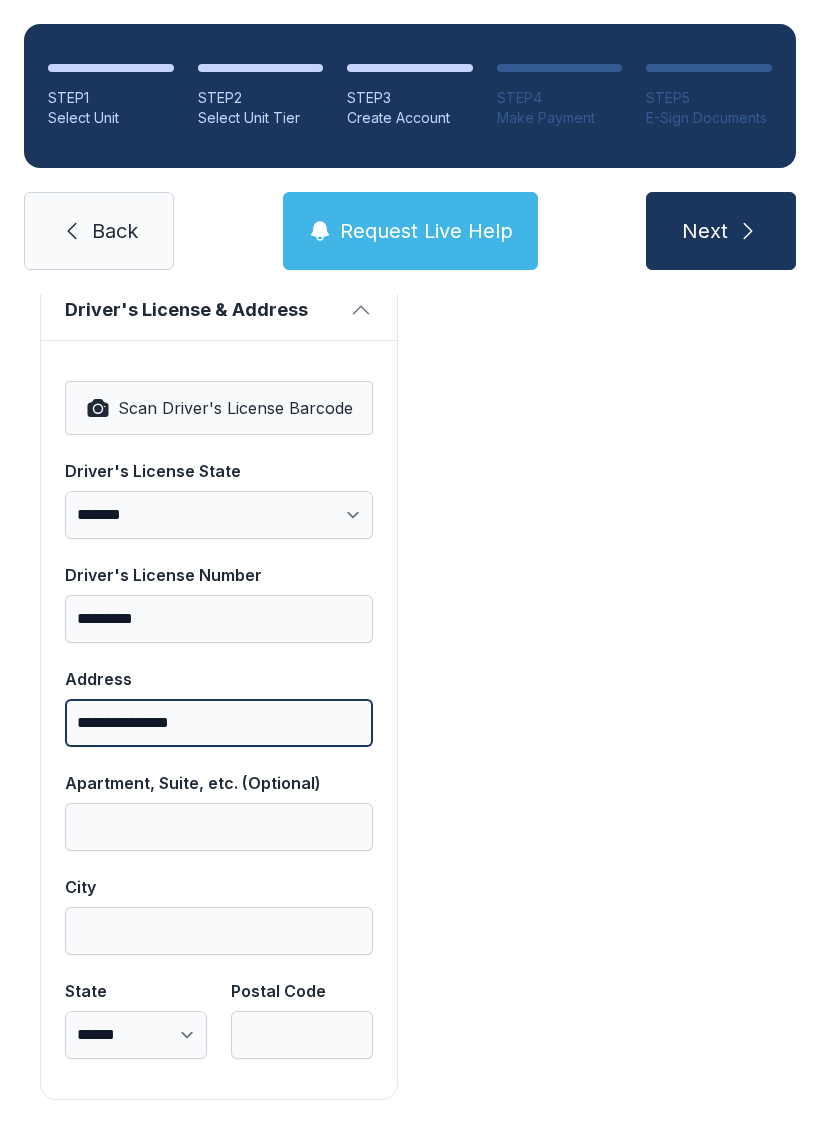 type on "**********" 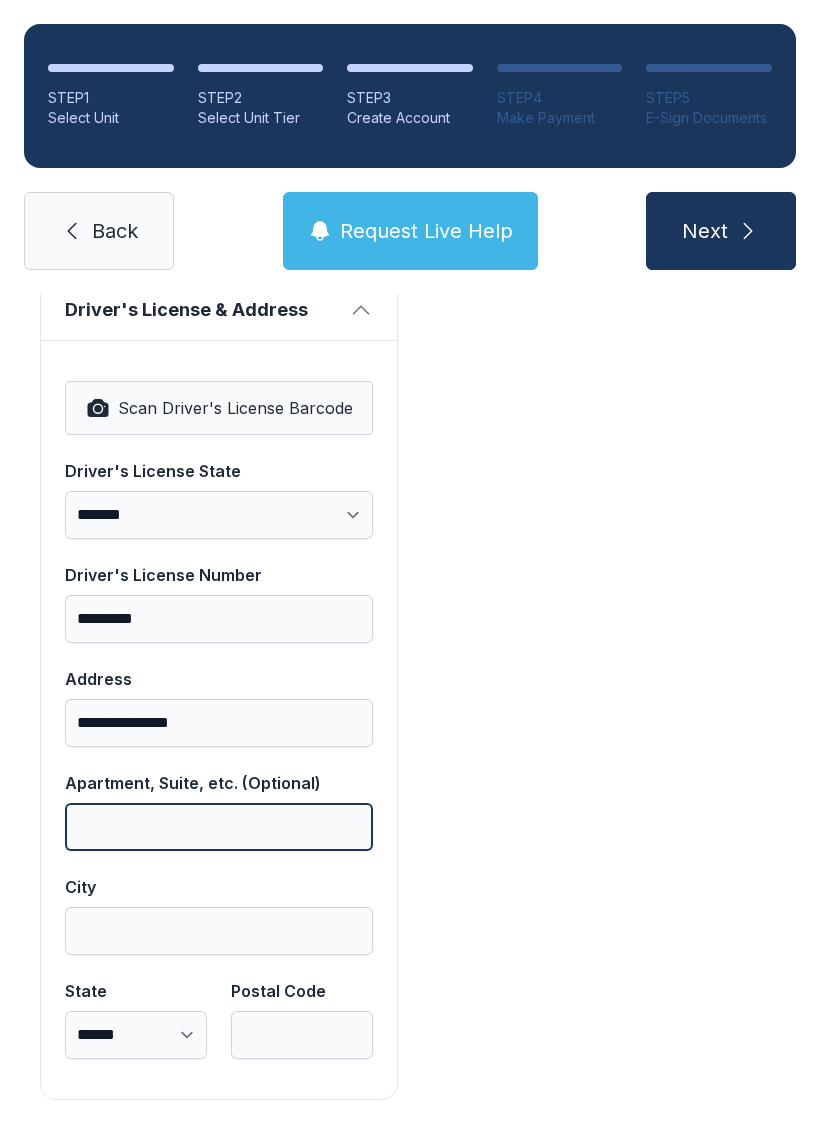 click on "Apartment, Suite, etc. (Optional)" at bounding box center (219, 827) 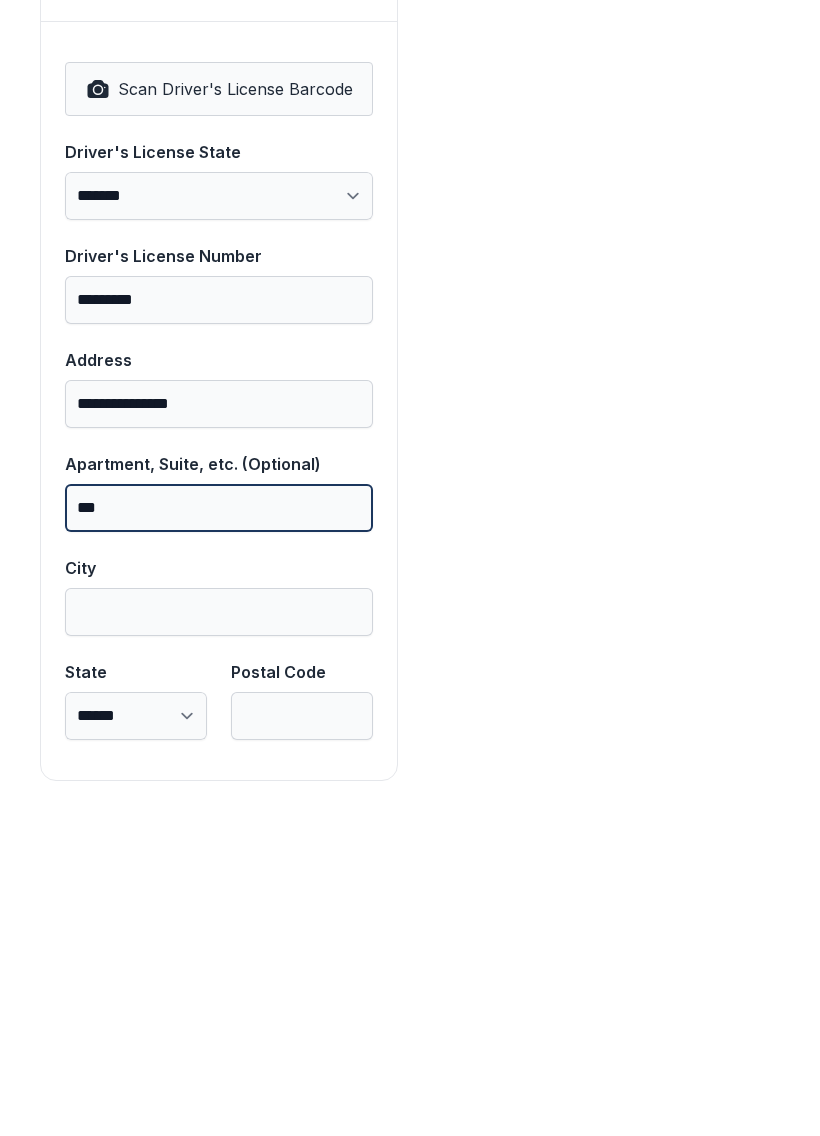 scroll, scrollTop: 1282, scrollLeft: 0, axis: vertical 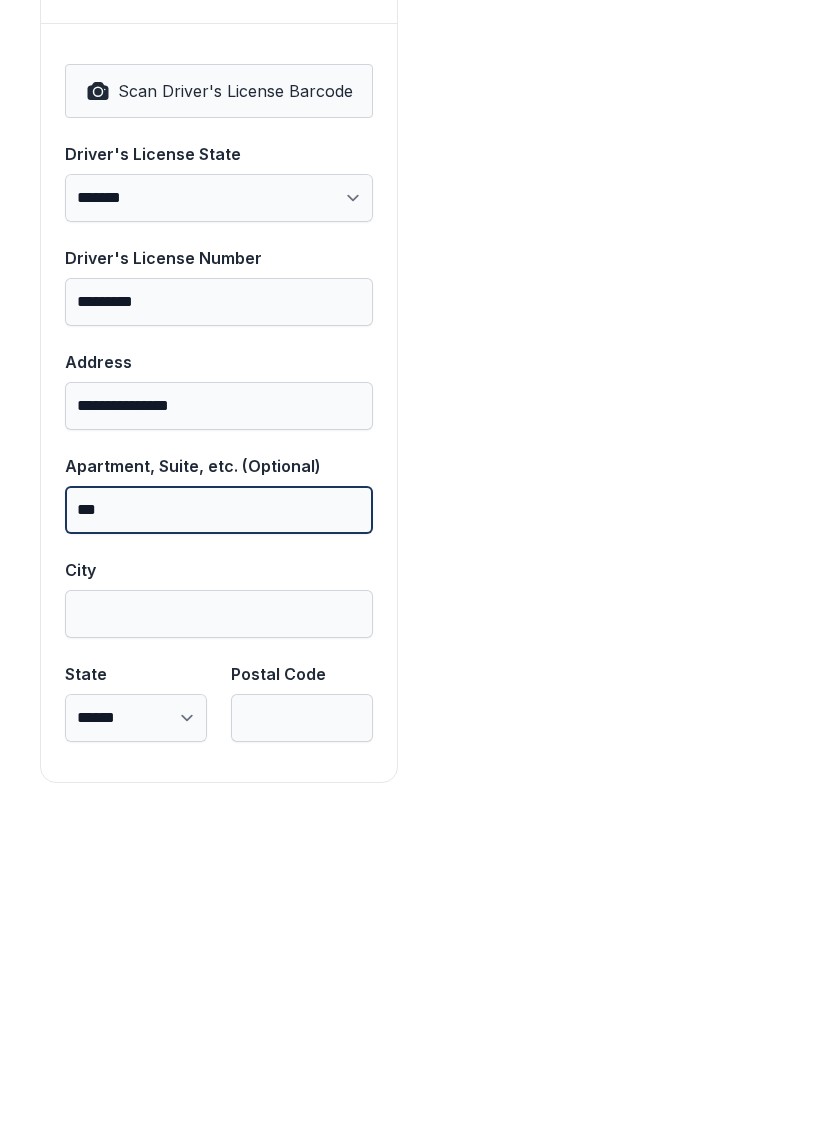 type on "***" 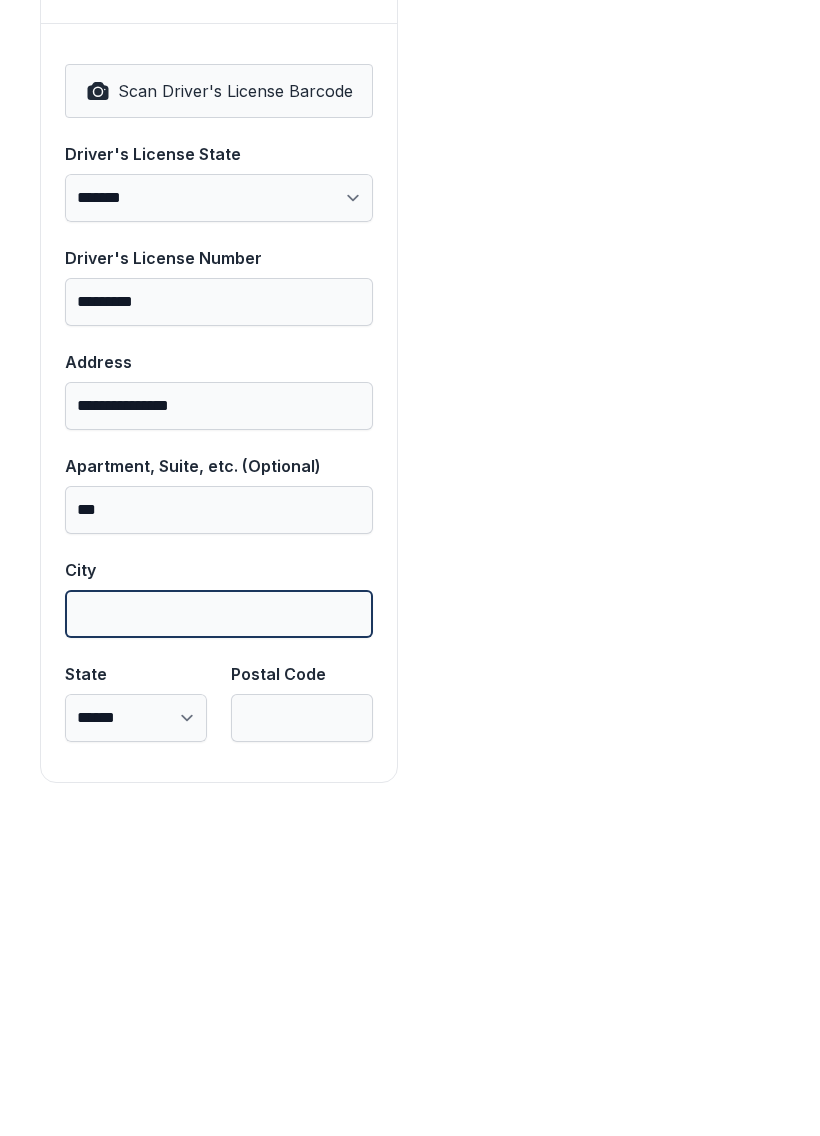 click on "City" at bounding box center [219, 931] 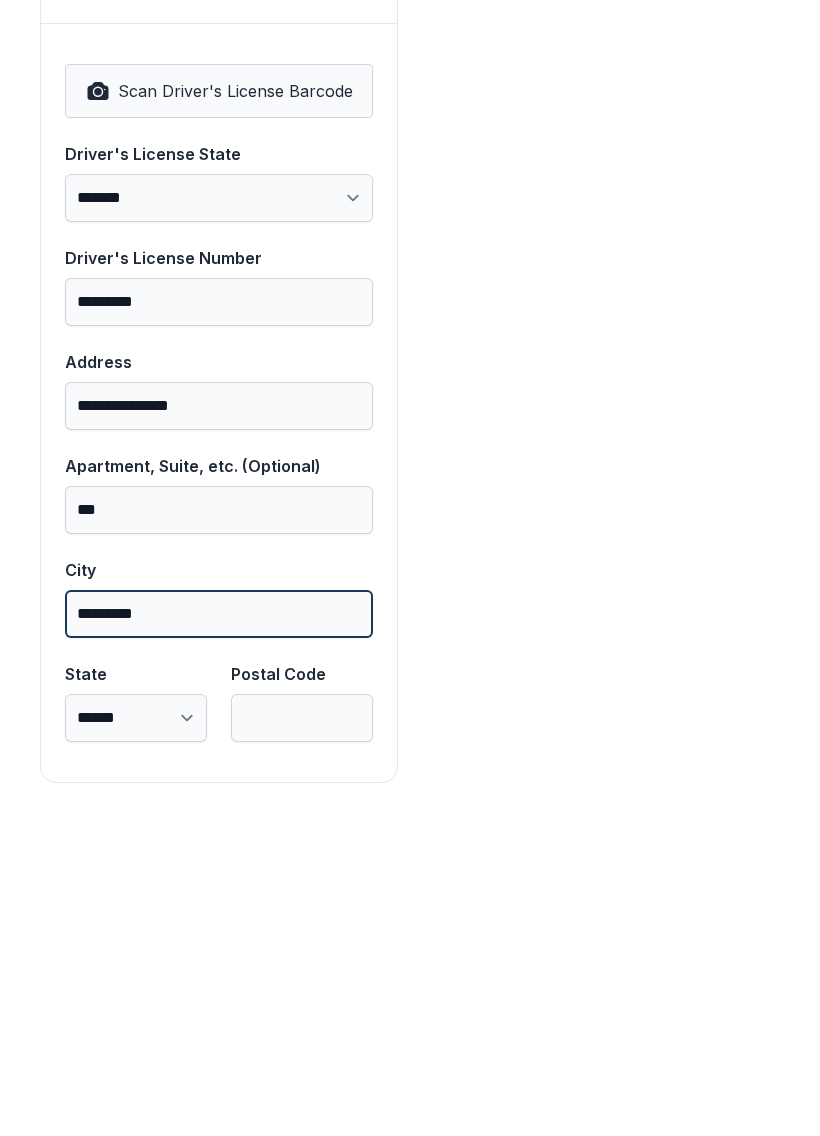 type on "*********" 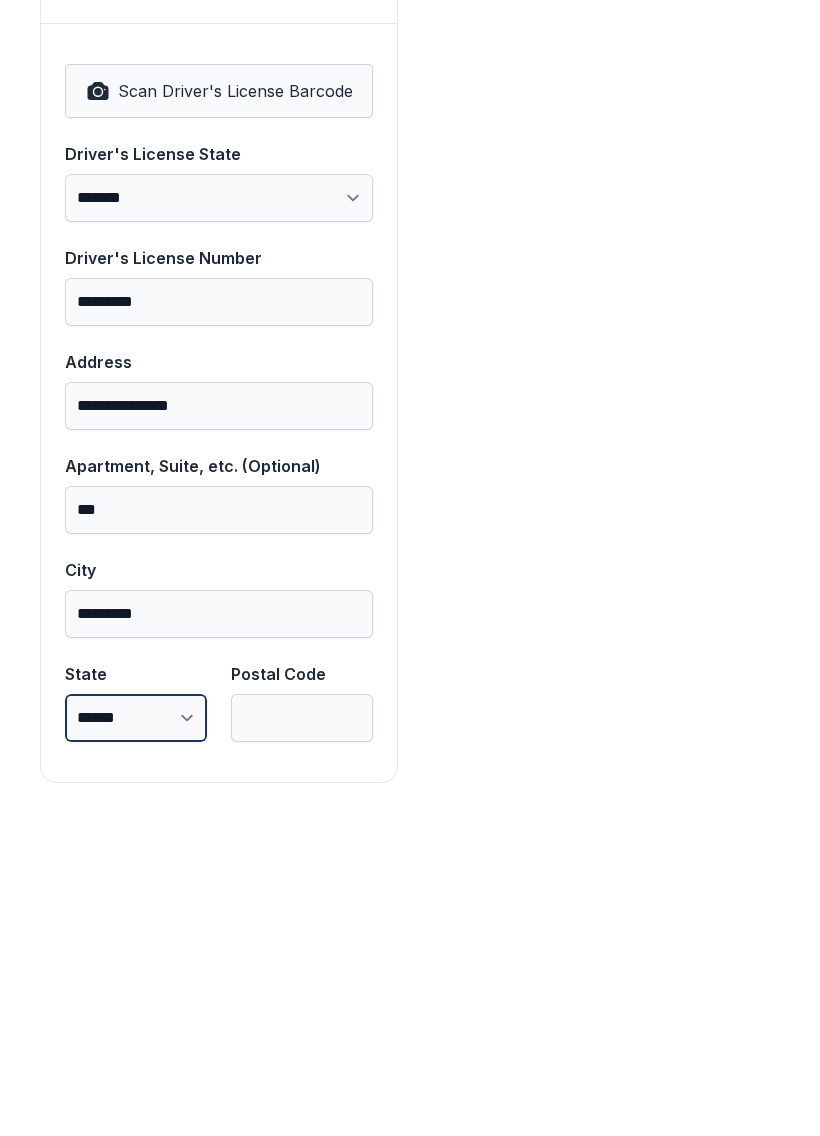 click on "**********" at bounding box center [136, 1035] 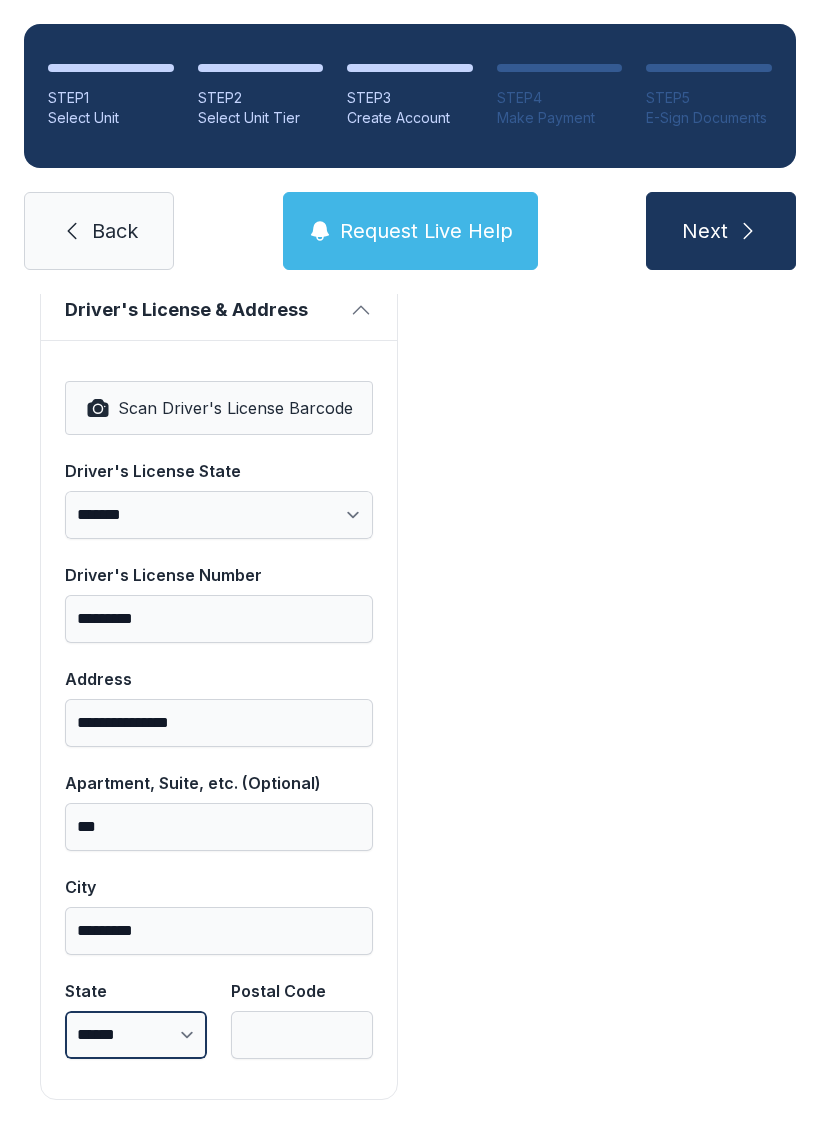 click on "**********" at bounding box center [136, 1035] 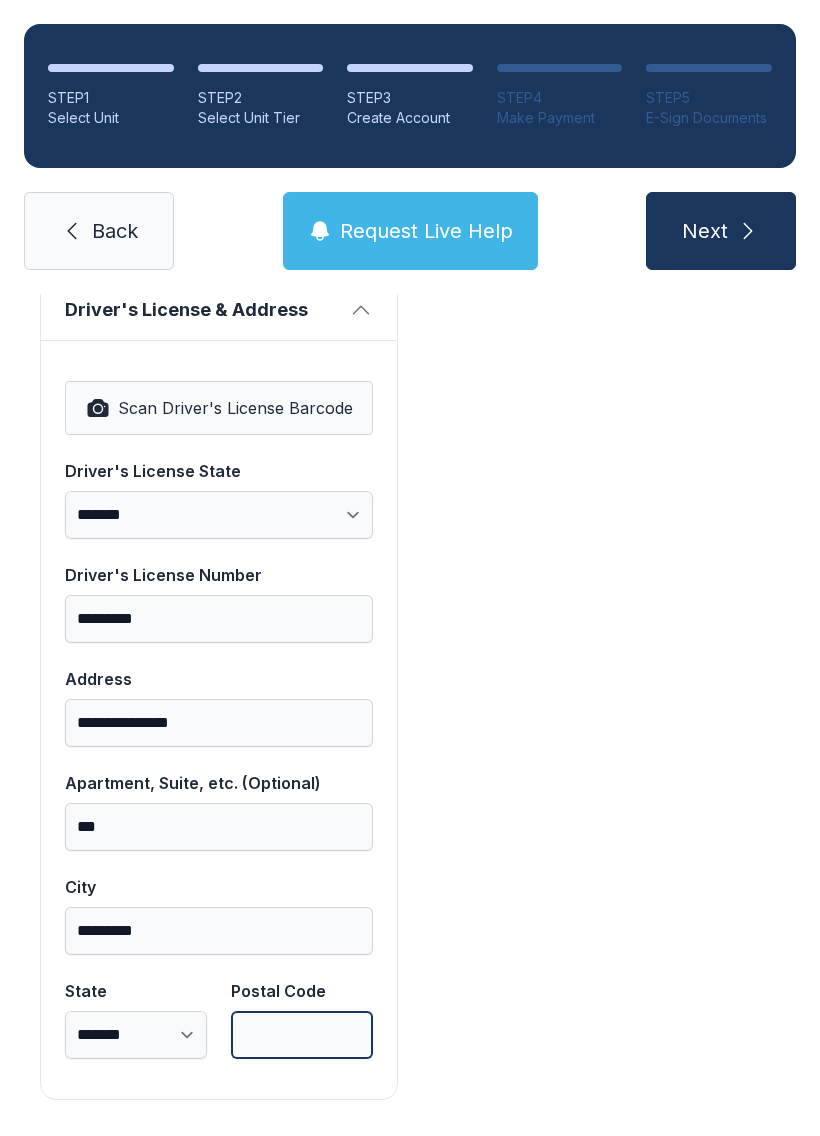 click on "Postal Code" at bounding box center [302, 1035] 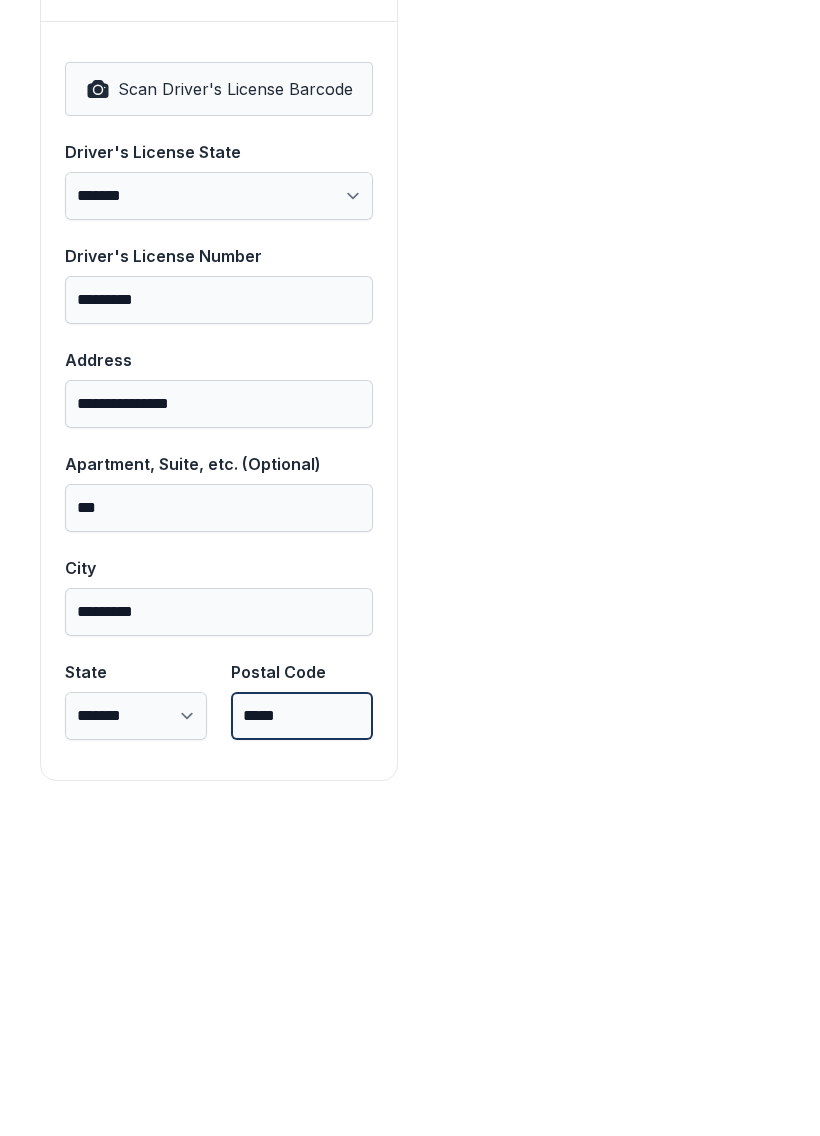 scroll, scrollTop: 1282, scrollLeft: 0, axis: vertical 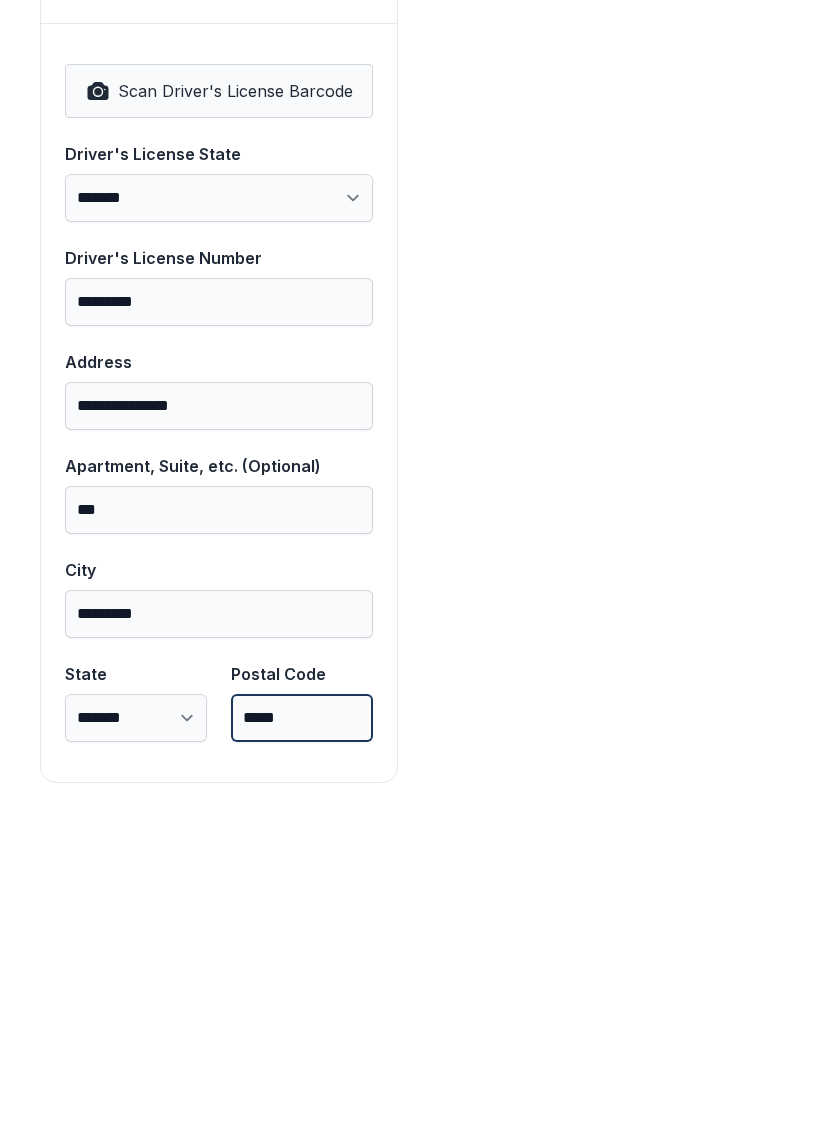 type on "*****" 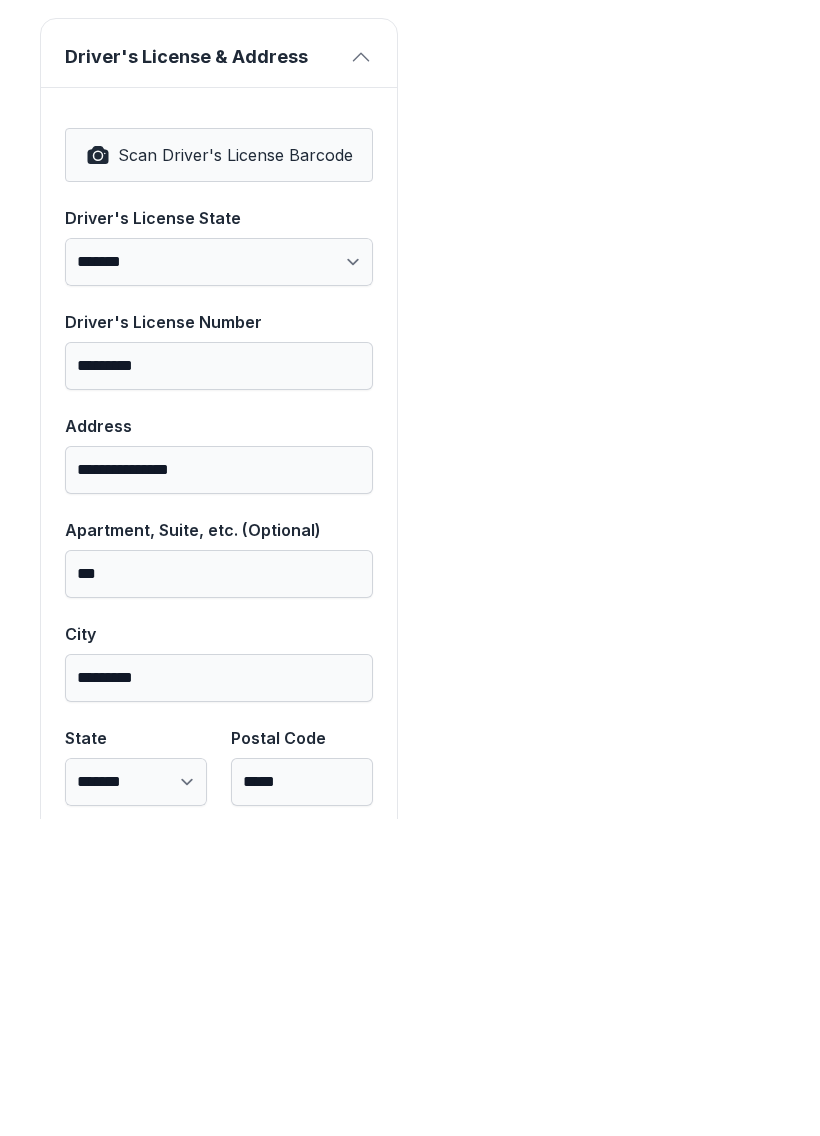 scroll, scrollTop: 0, scrollLeft: 0, axis: both 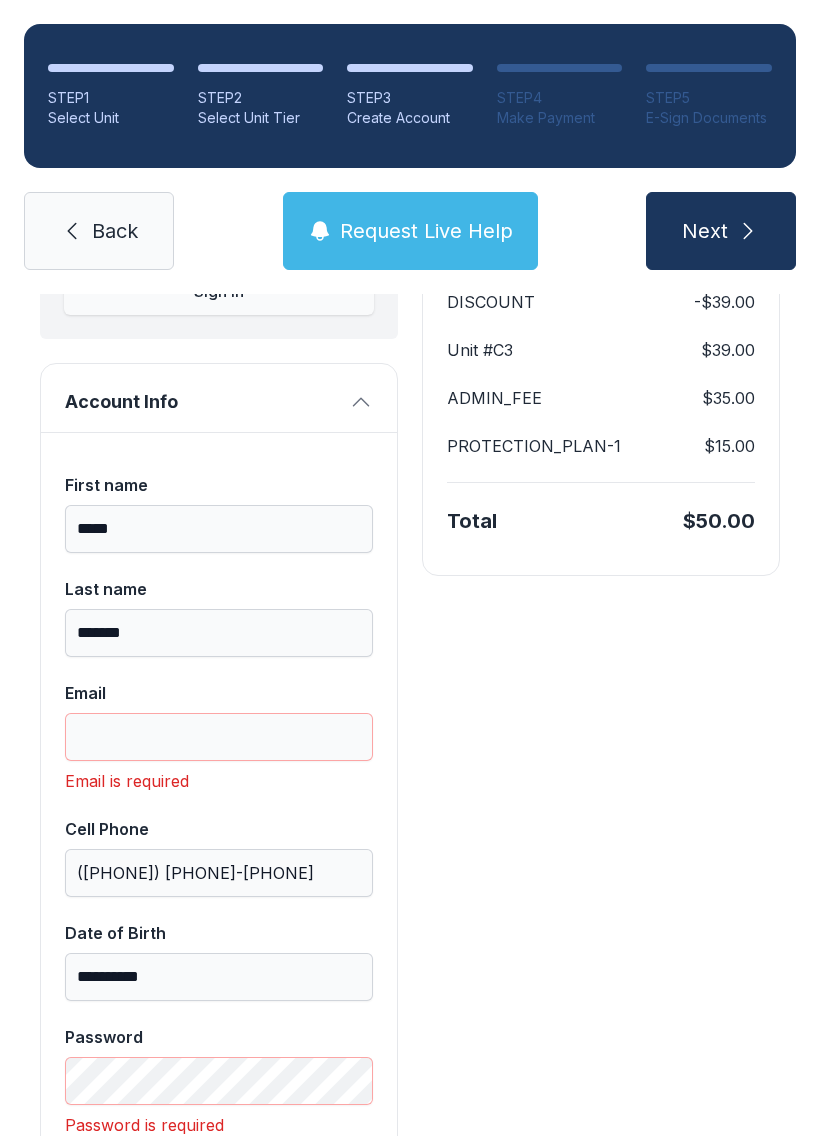 click on "Next" at bounding box center (705, 231) 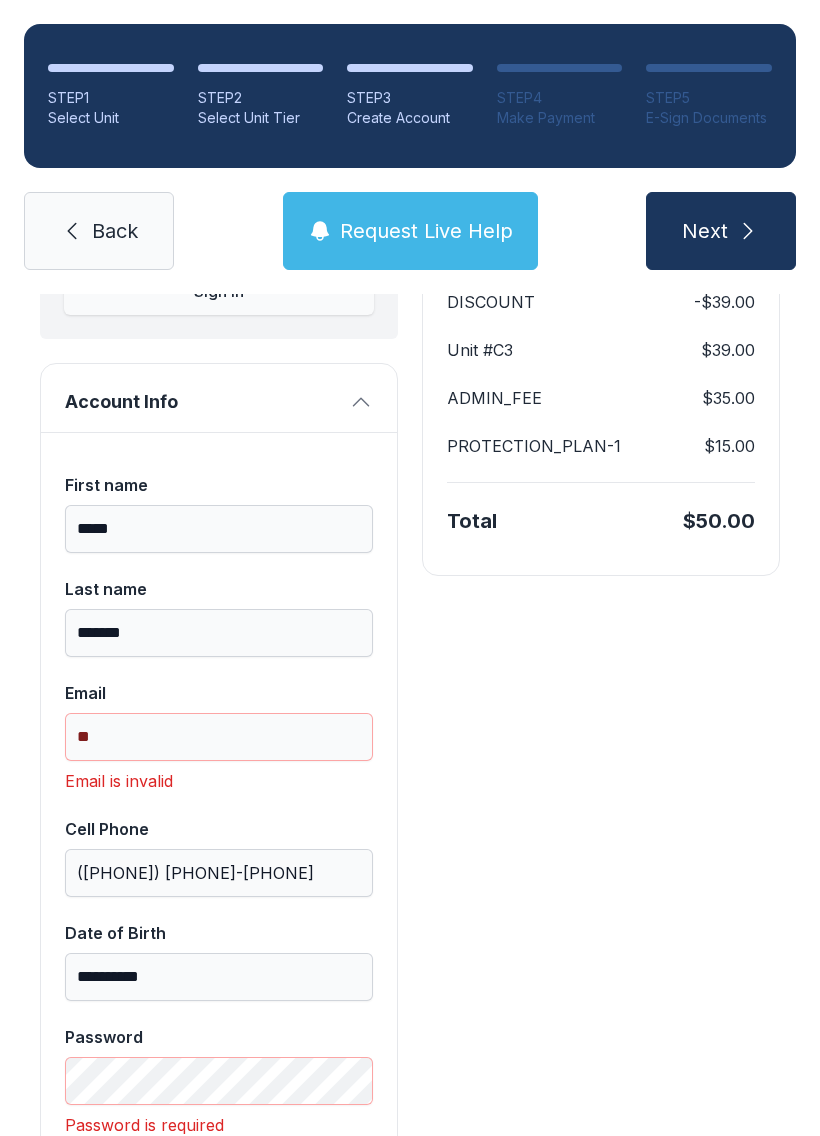 click on "Next" at bounding box center (705, 231) 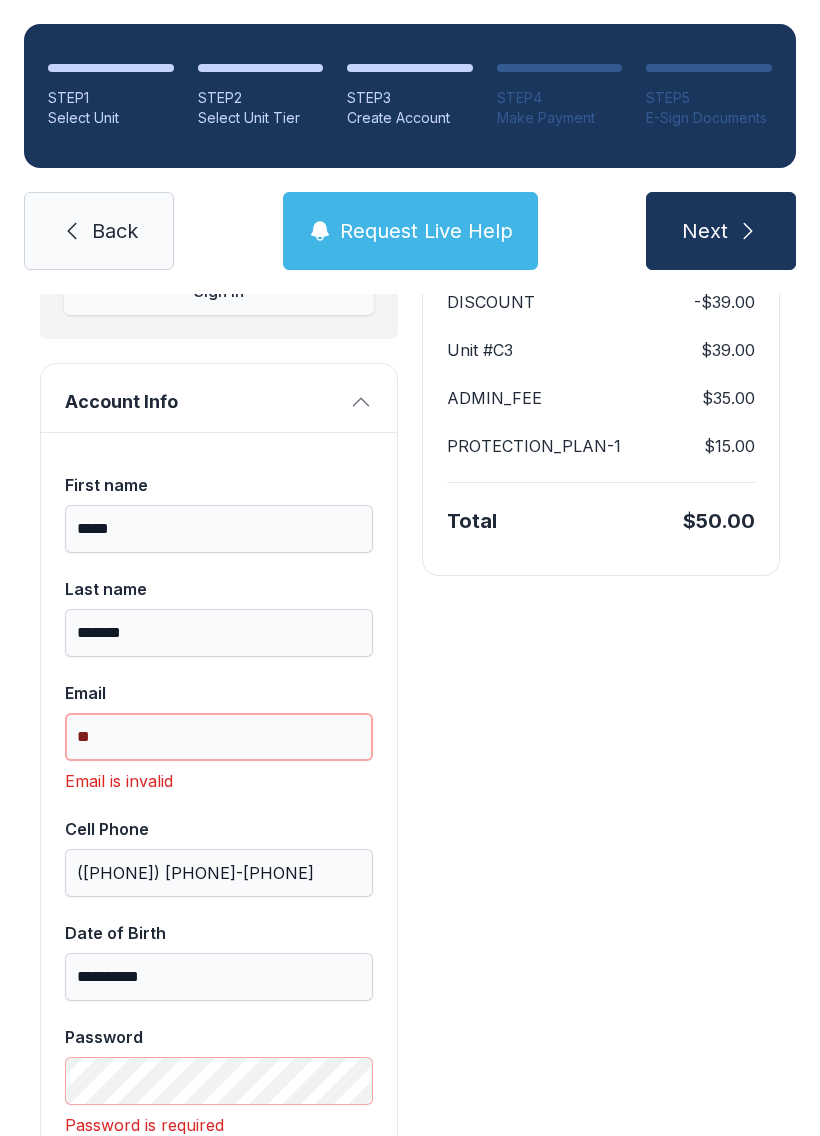 click on "Next" at bounding box center [721, 231] 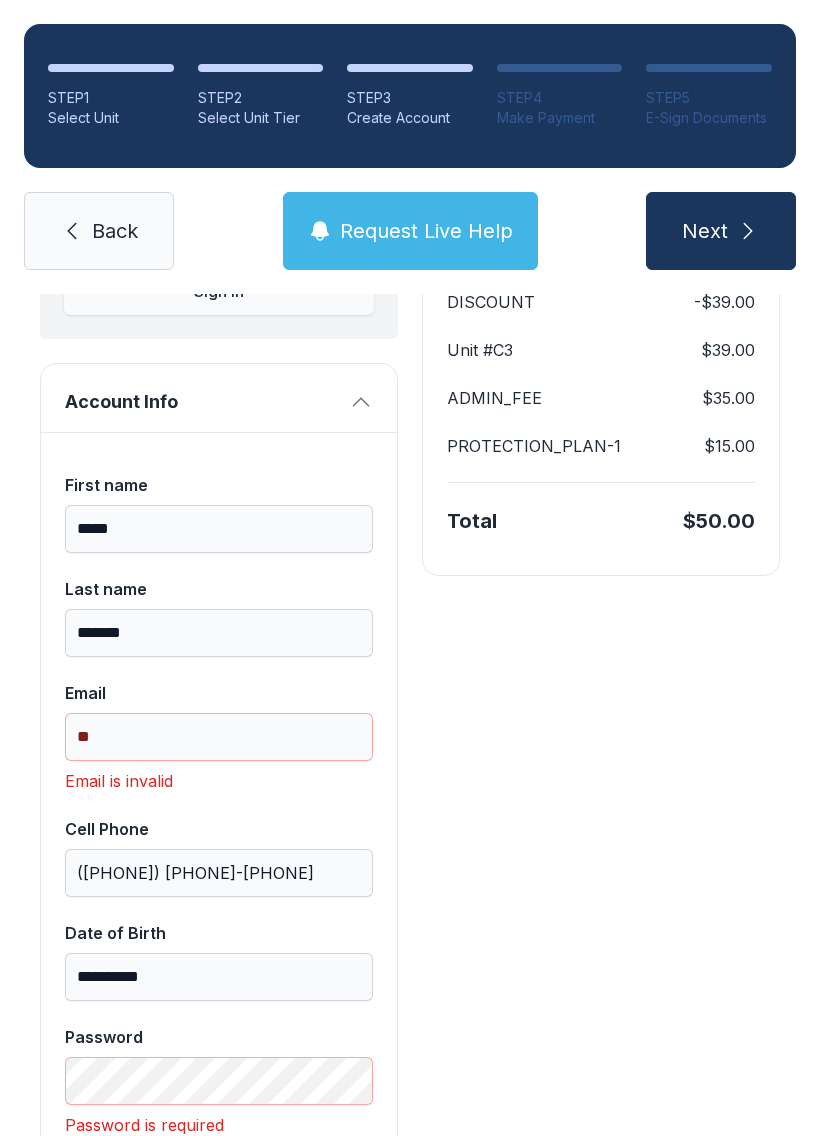 click on "Request Live Help" at bounding box center [426, 231] 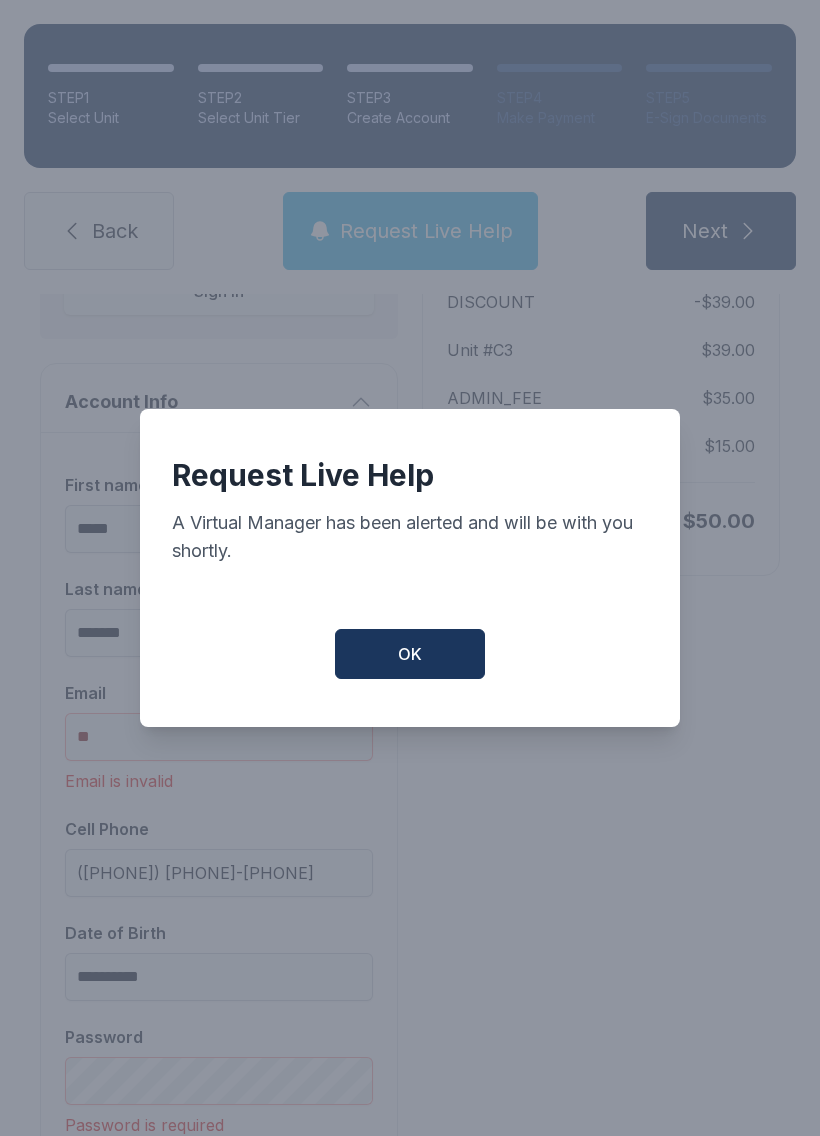 click on "OK" at bounding box center (410, 654) 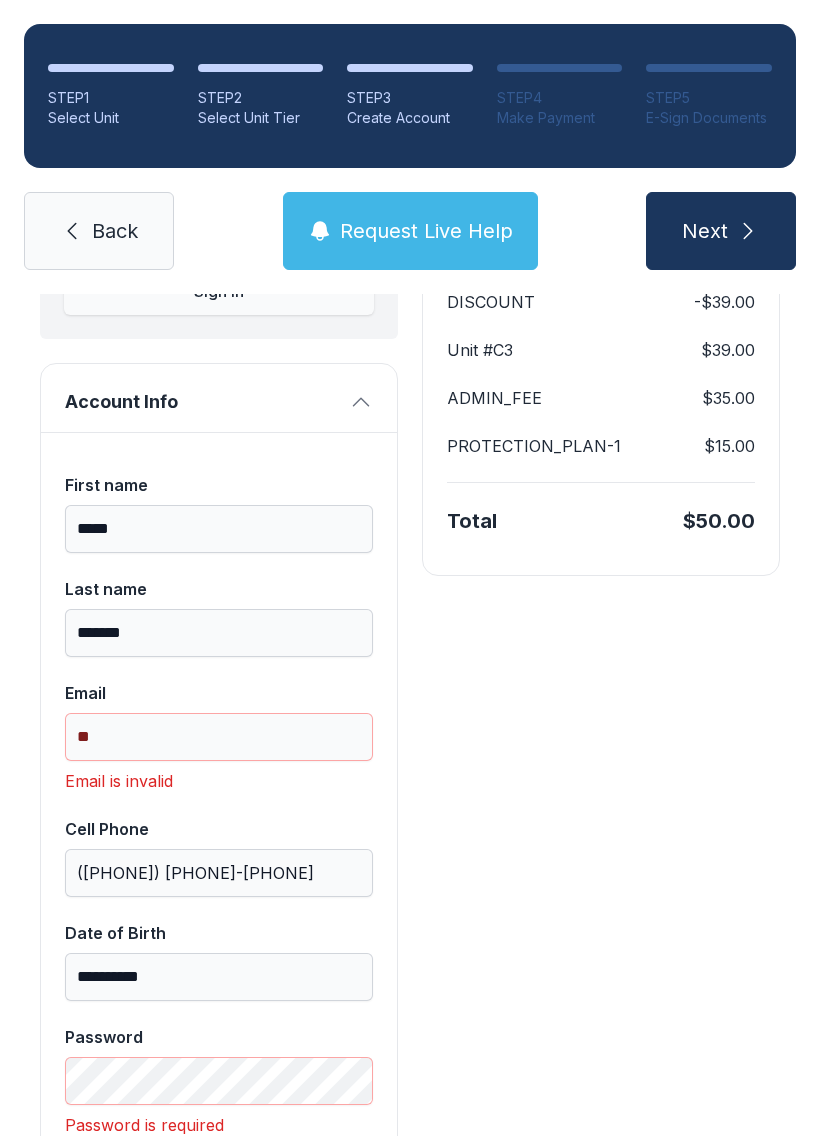 click on "Request Live Help" at bounding box center [426, 231] 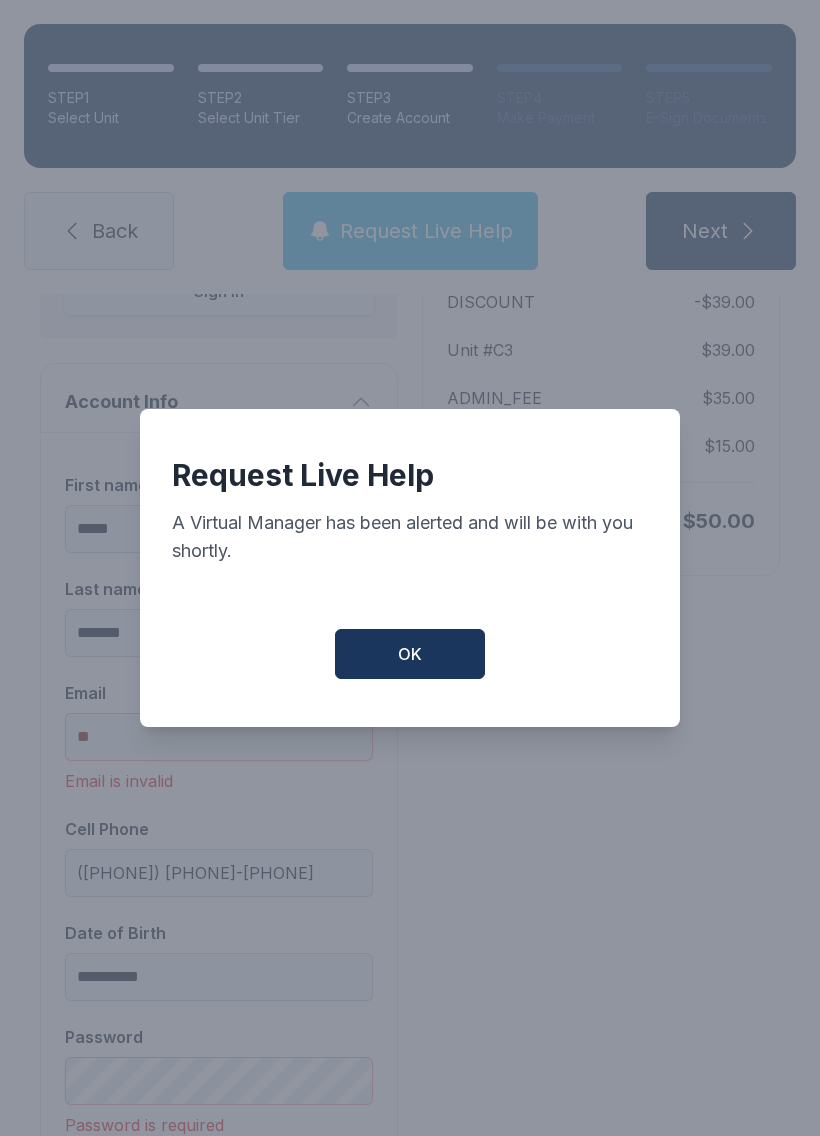 click on "OK" at bounding box center [410, 654] 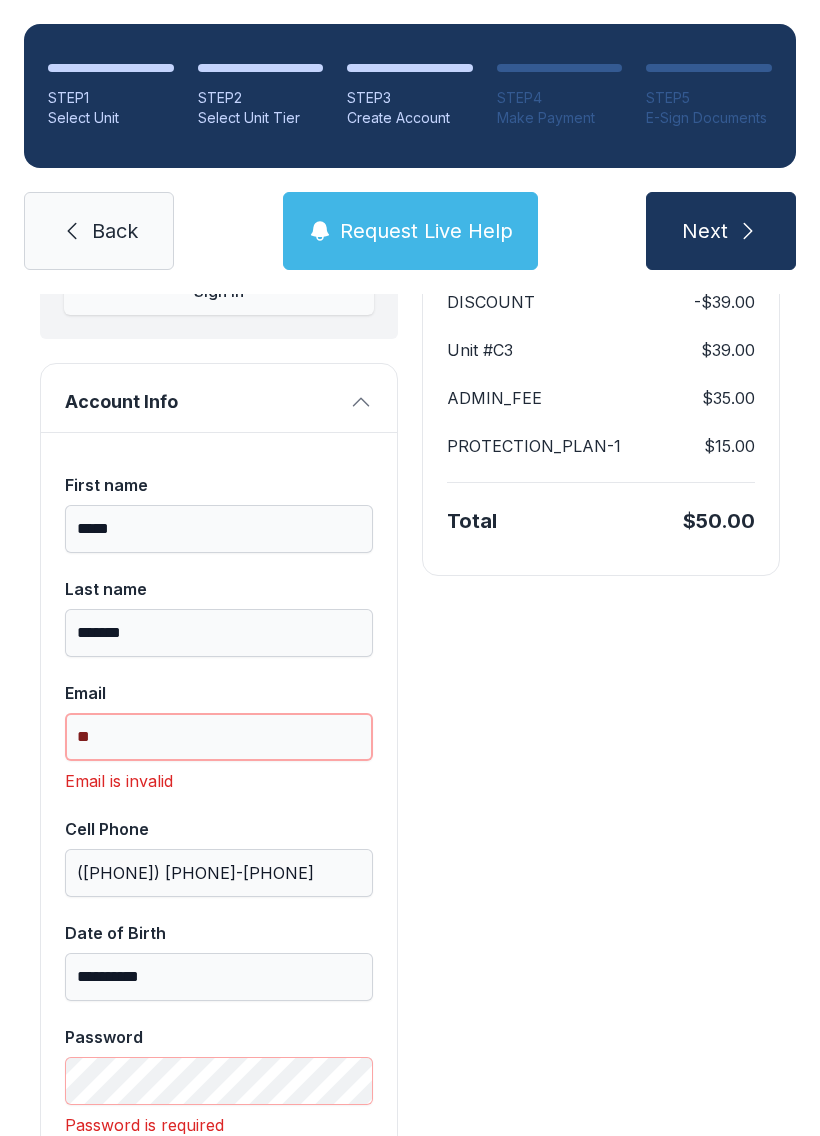 click on "**" at bounding box center (219, 737) 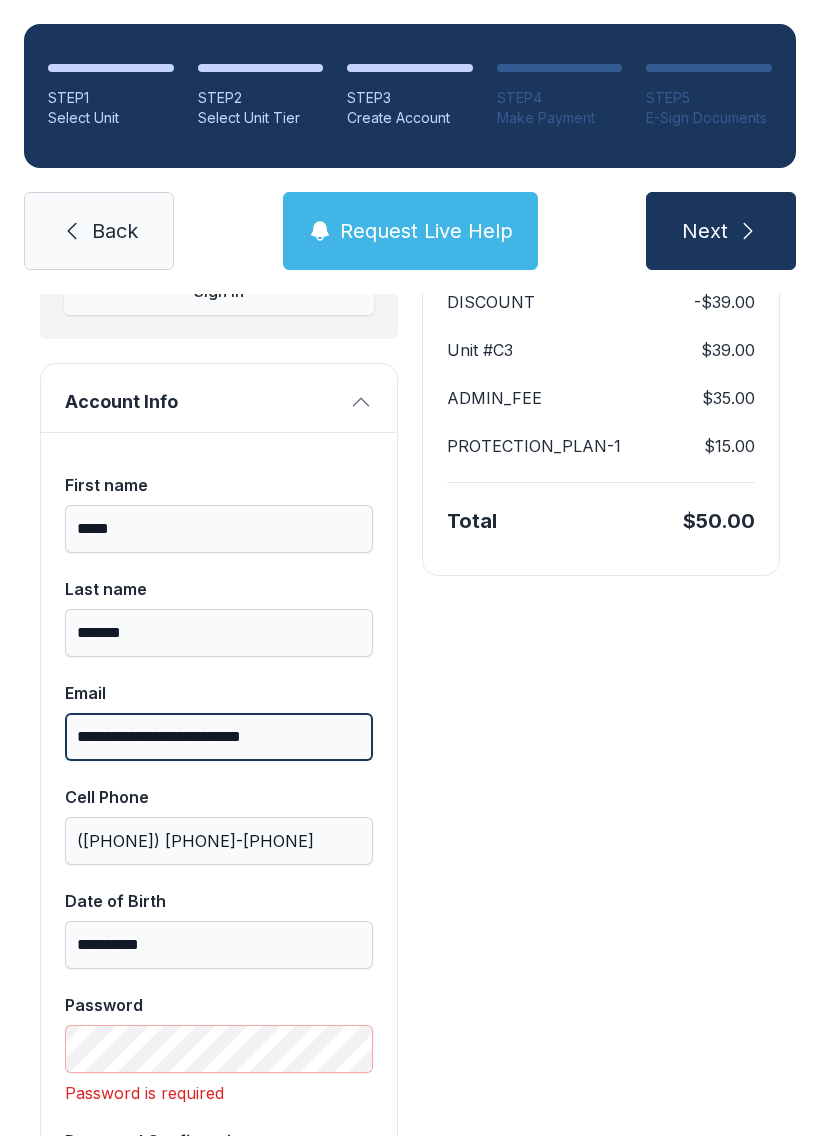 type on "**********" 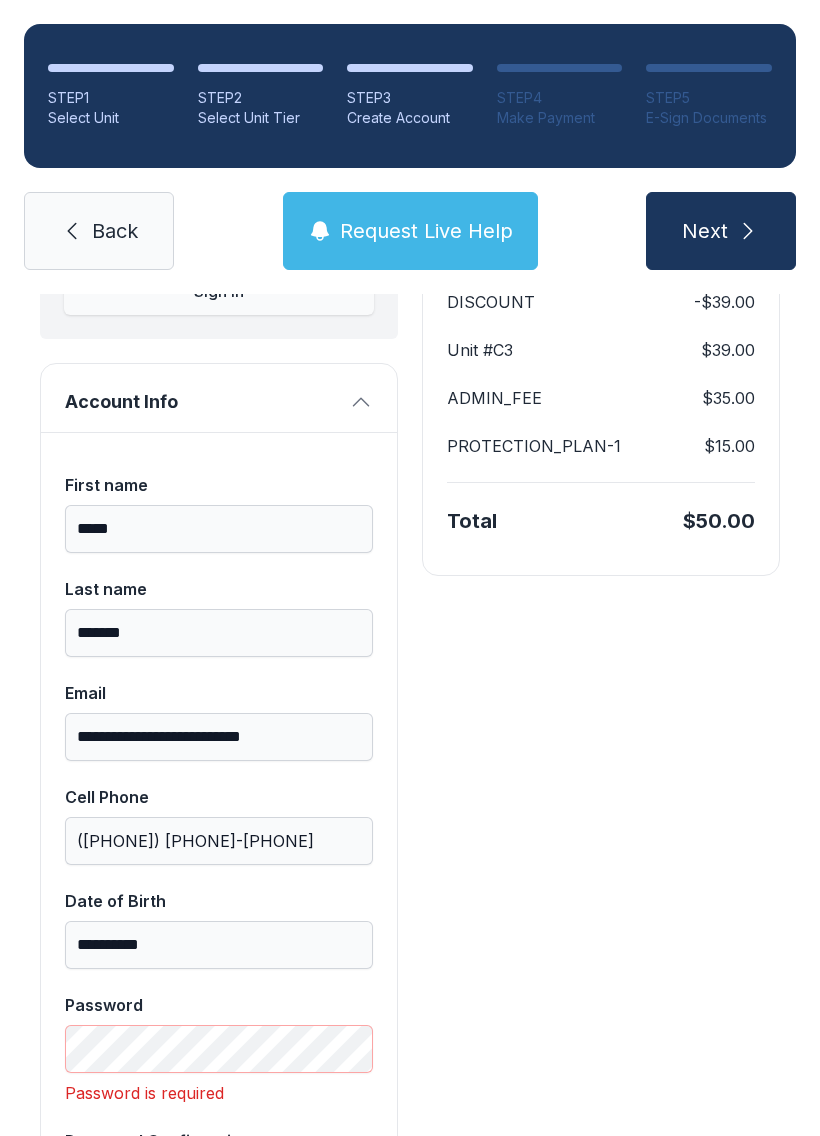 click on "Next" at bounding box center [721, 231] 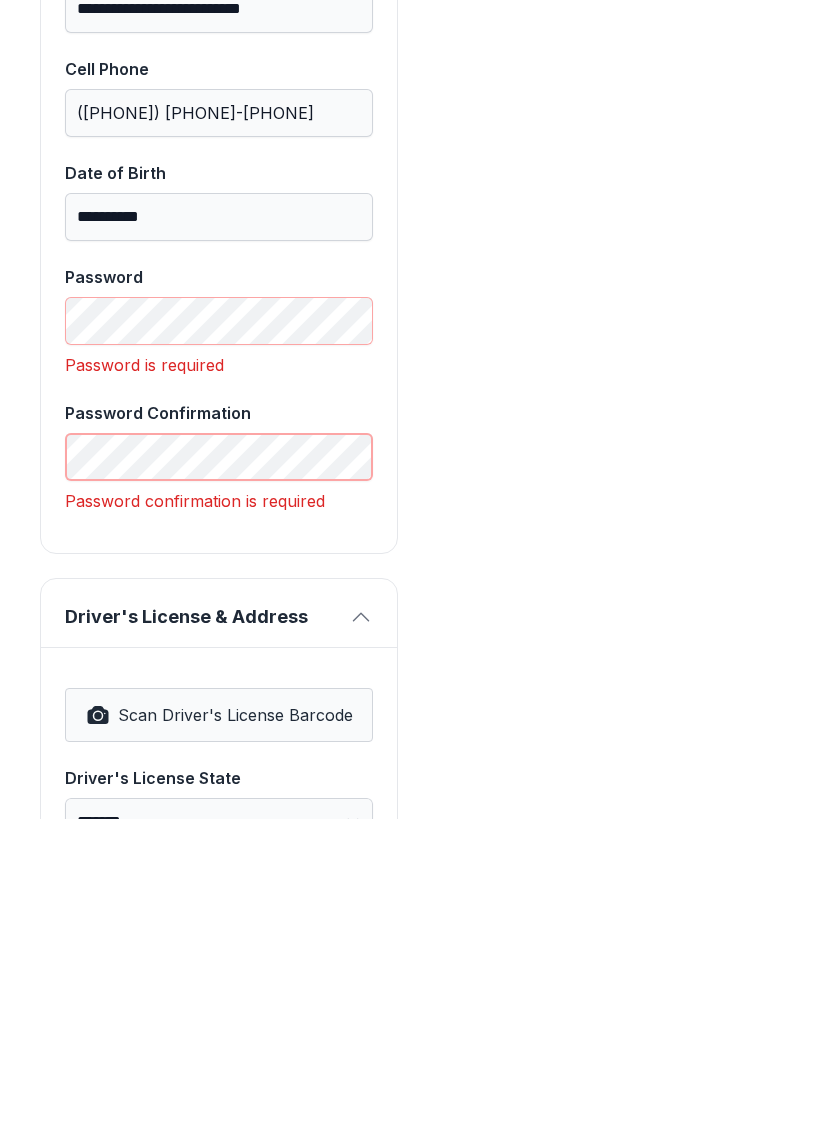 scroll, scrollTop: 693, scrollLeft: 0, axis: vertical 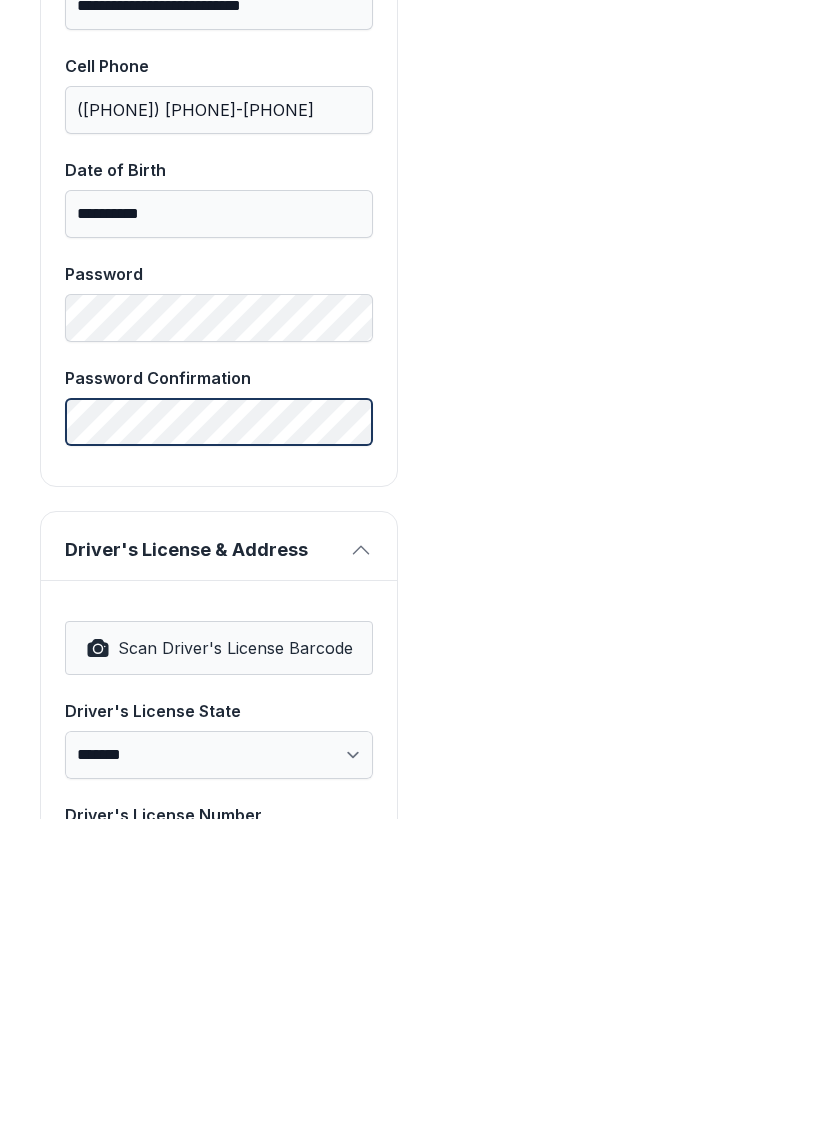 click on "Next" at bounding box center (721, 231) 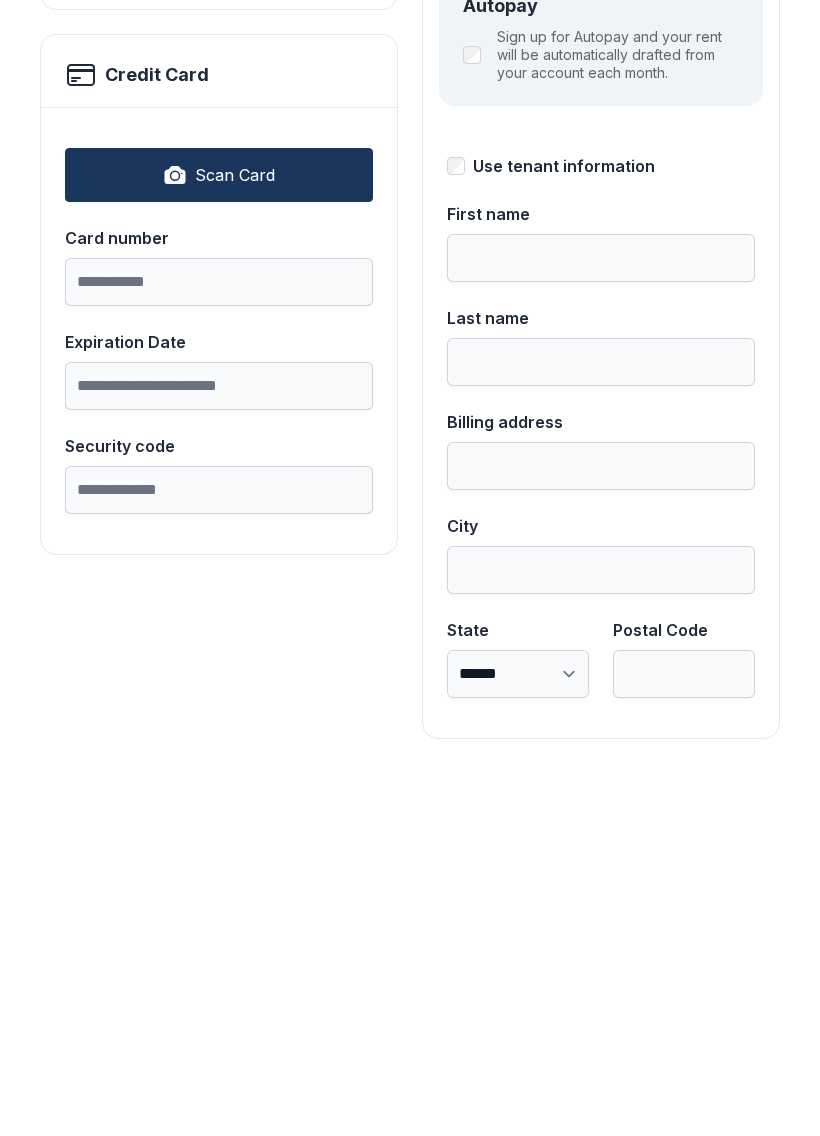 scroll, scrollTop: 0, scrollLeft: 0, axis: both 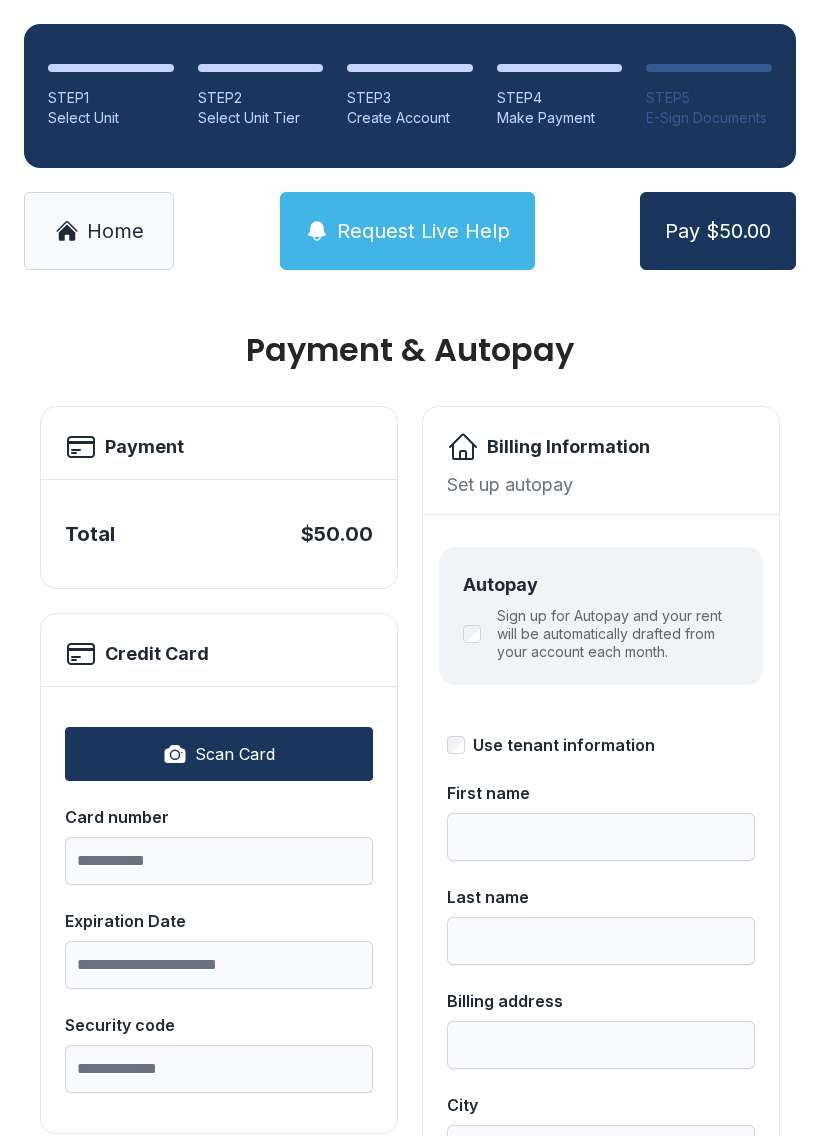 click on "Request Live Help" at bounding box center (423, 231) 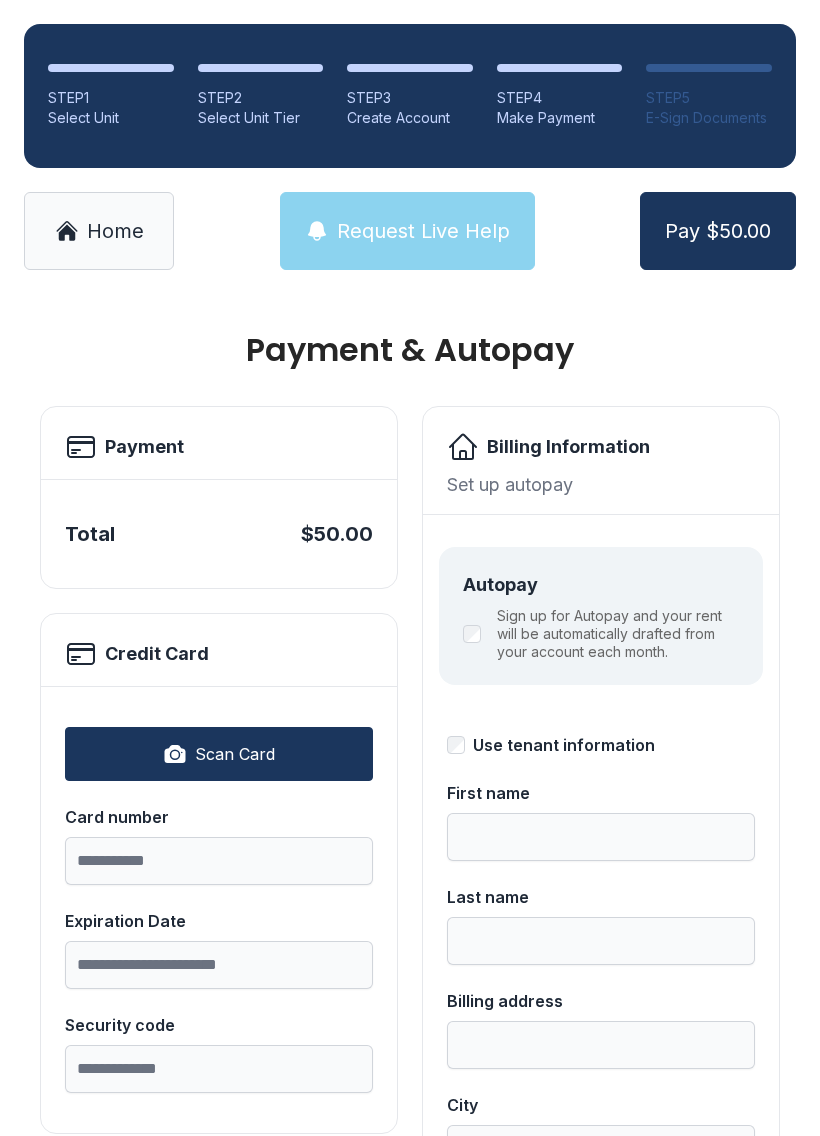 scroll, scrollTop: 0, scrollLeft: 0, axis: both 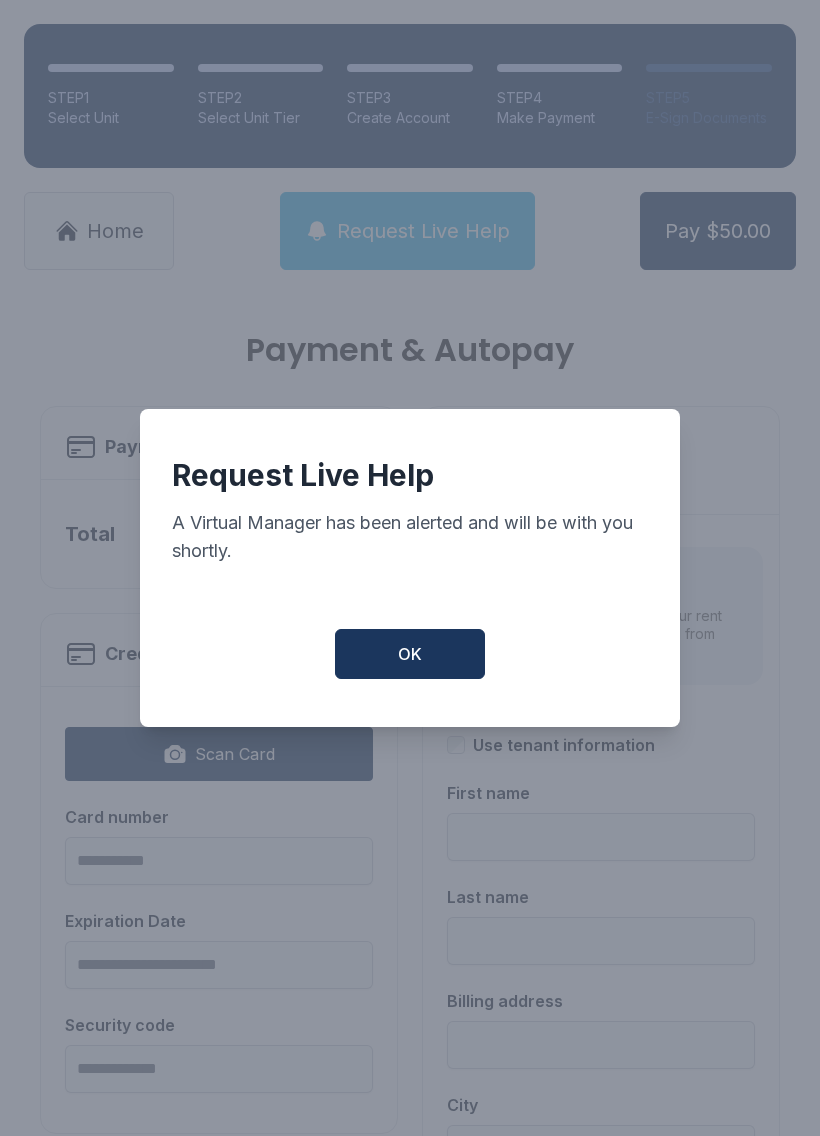 click on "OK" at bounding box center (410, 654) 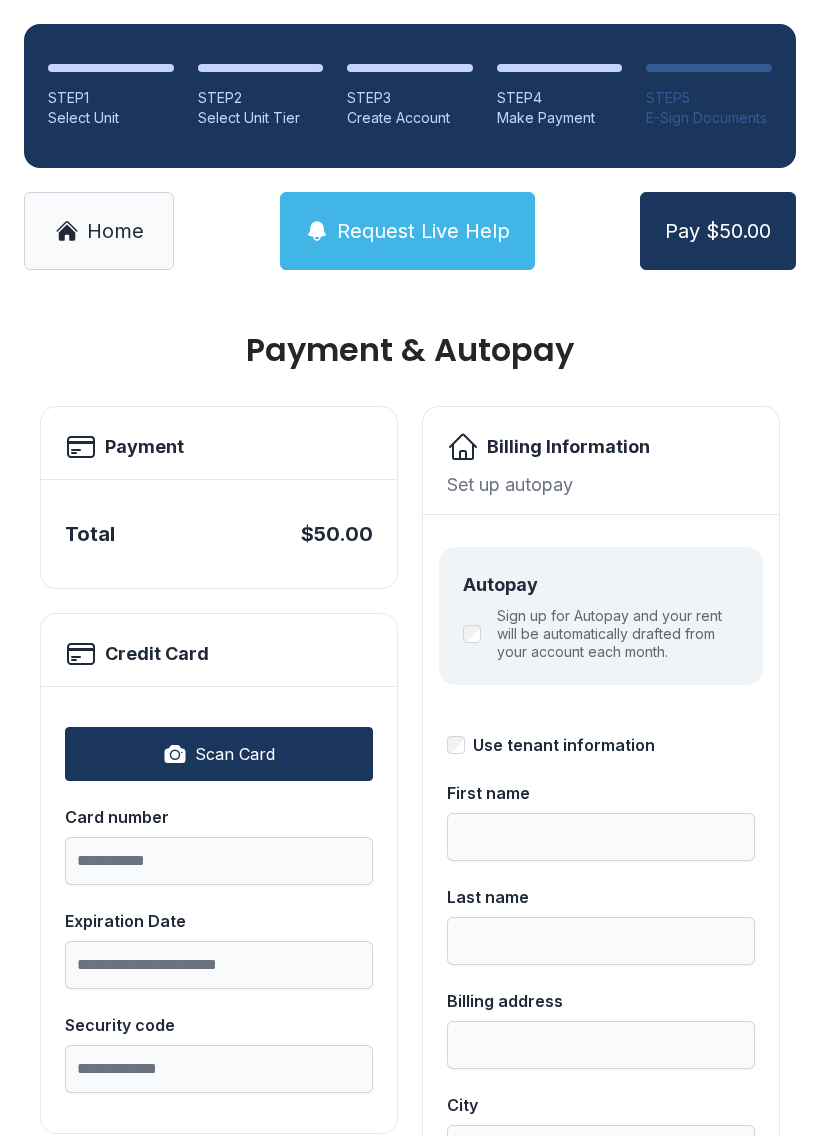click on "Request Live Help" at bounding box center (407, 231) 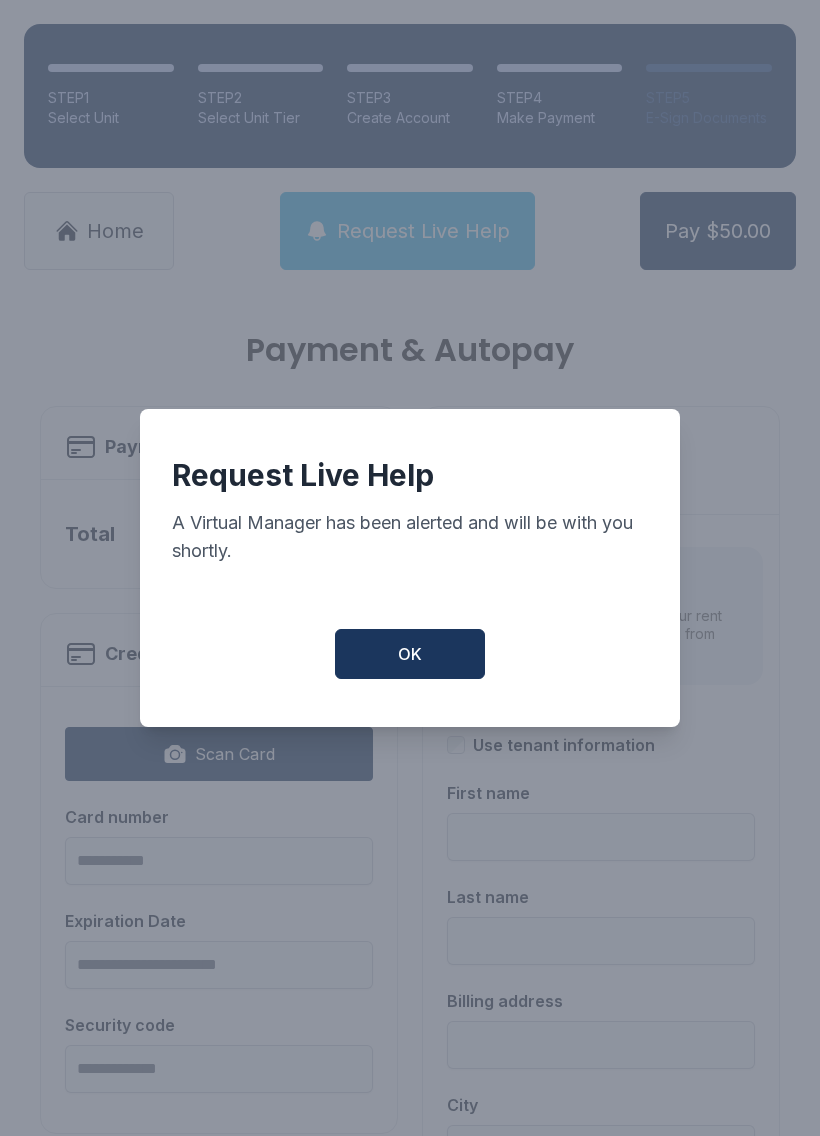 click on "OK" at bounding box center (410, 654) 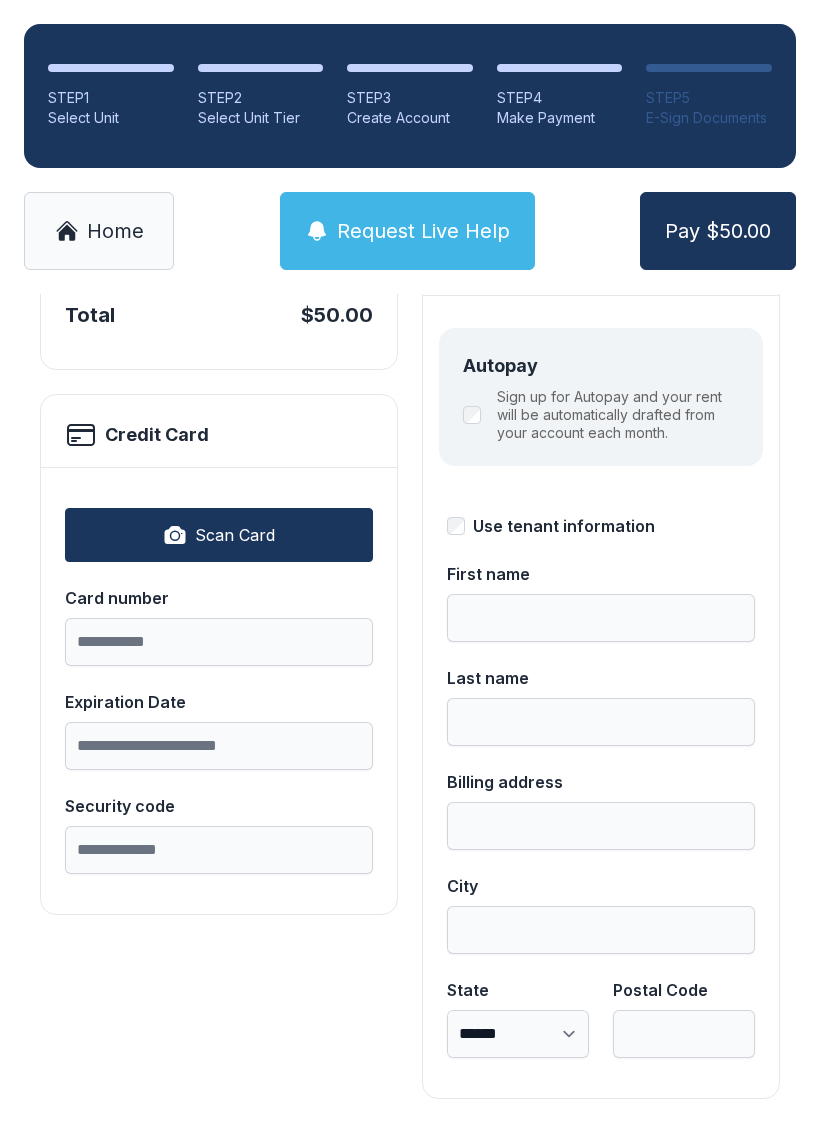 scroll, scrollTop: 218, scrollLeft: 0, axis: vertical 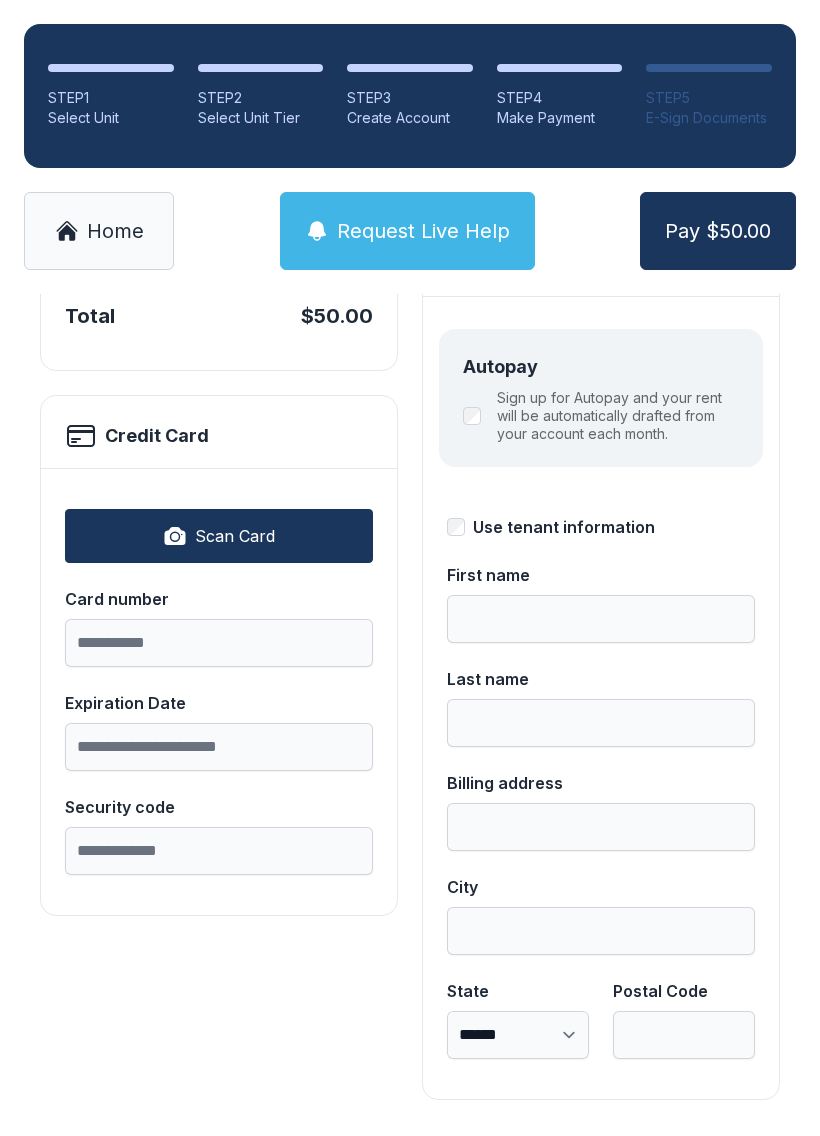 click on "Request Live Help" at bounding box center (407, 231) 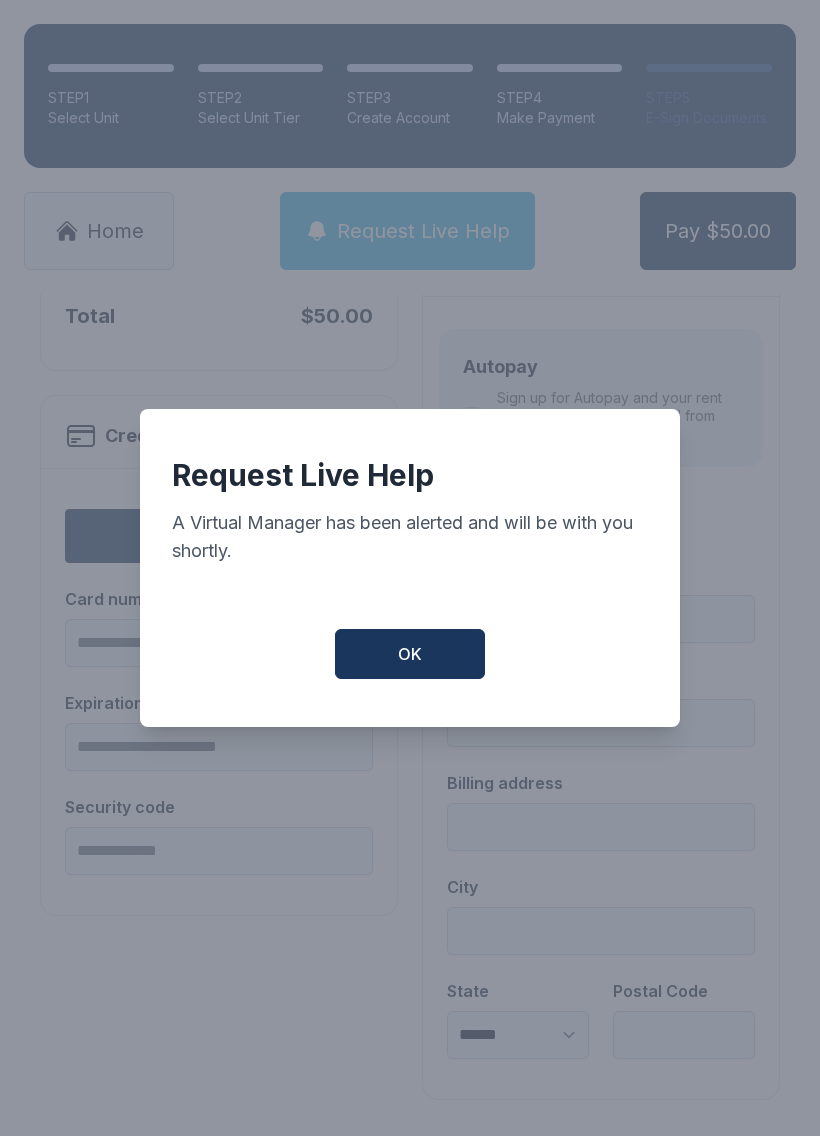 click on "OK" at bounding box center (410, 654) 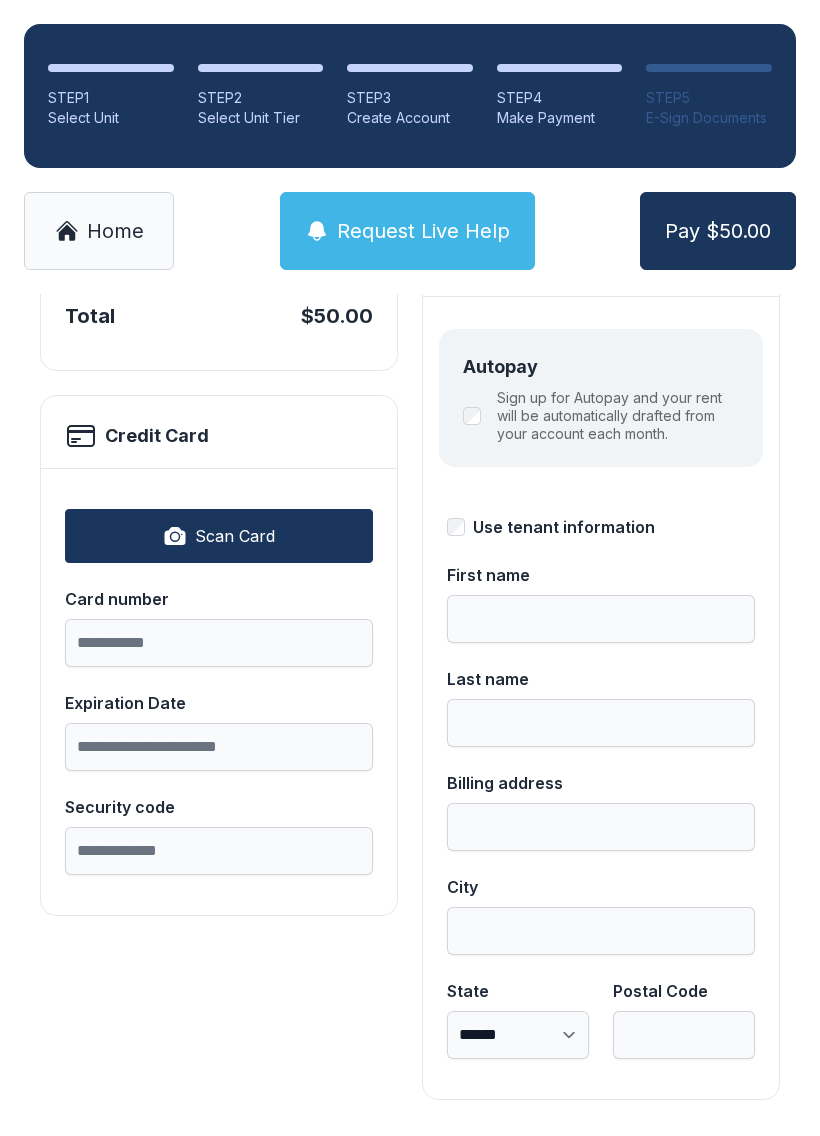 click on "**********" at bounding box center (601, 697) 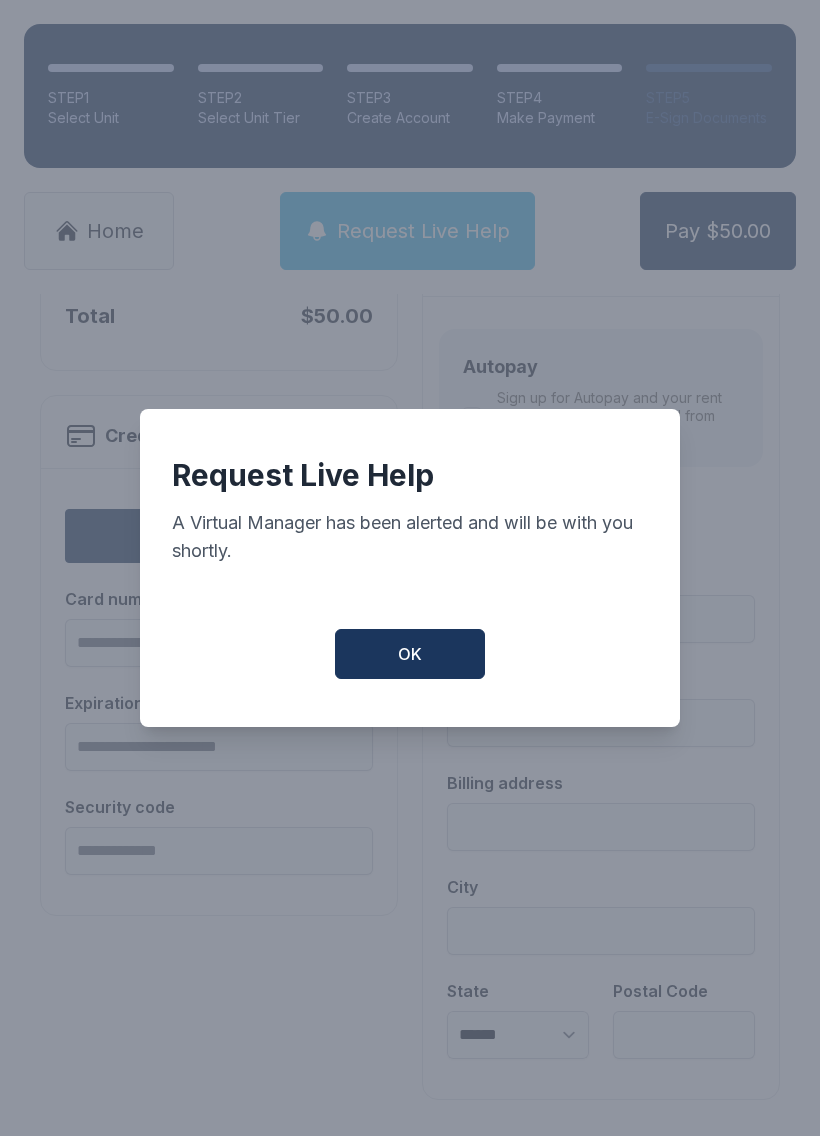 click on "OK" at bounding box center [410, 654] 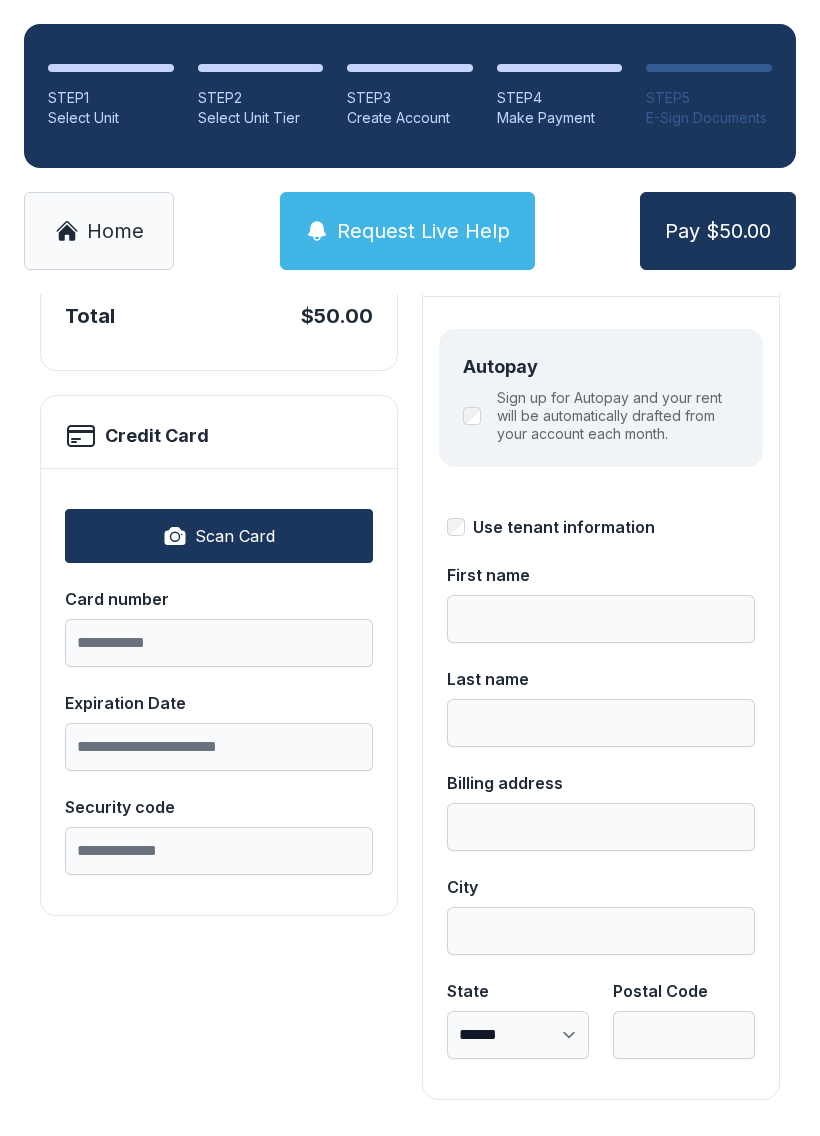 click on "Request Live Help" at bounding box center (423, 231) 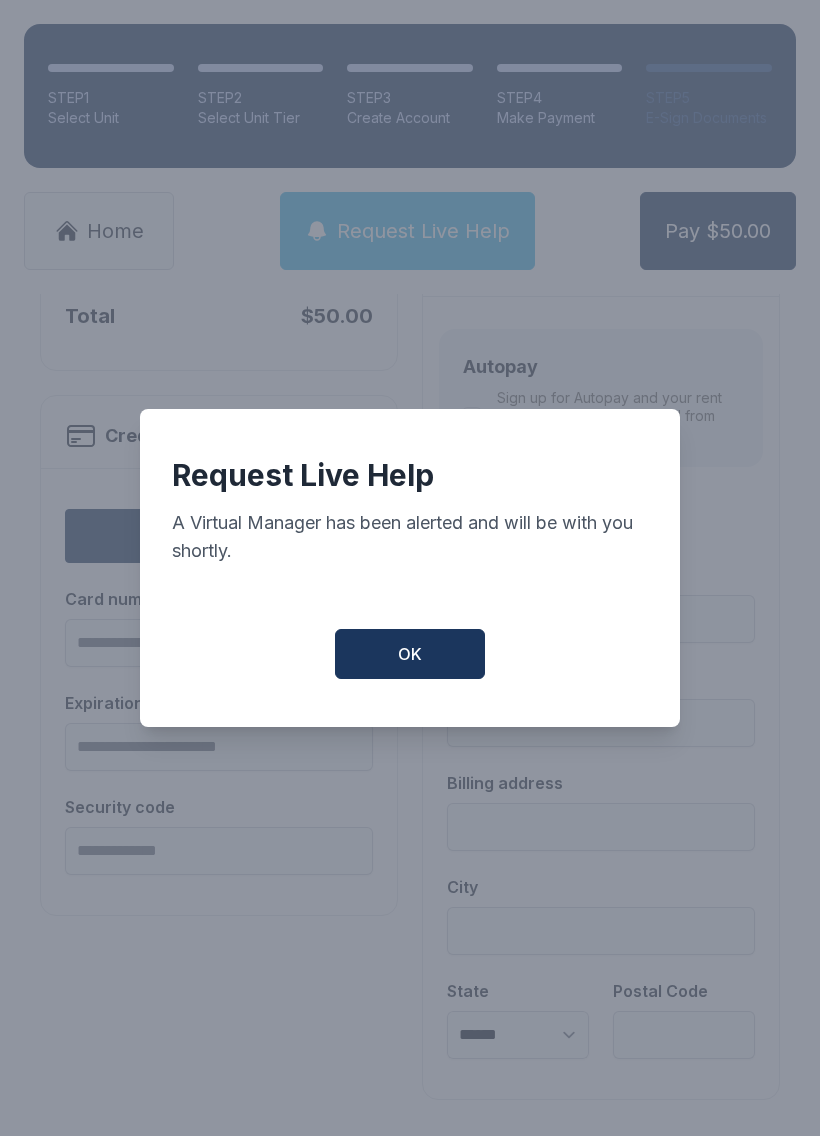 click on "OK" at bounding box center [410, 654] 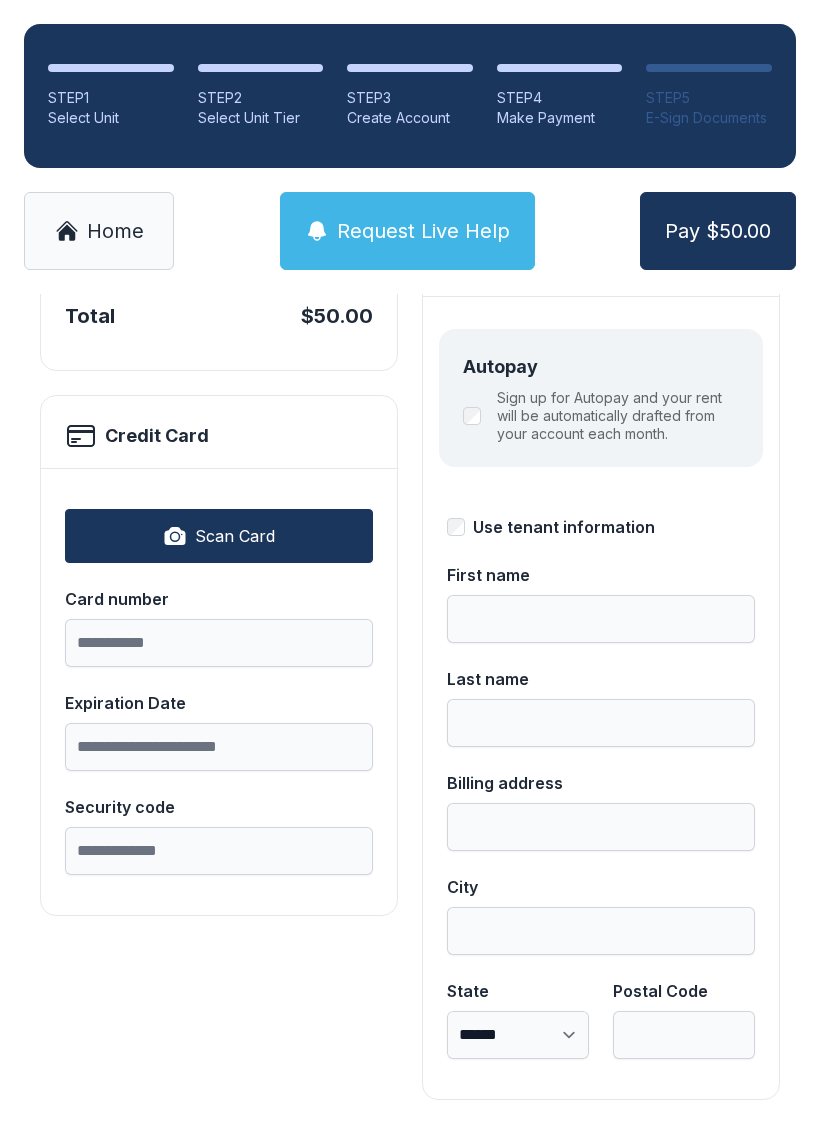 click on "Request Live Help" at bounding box center (423, 231) 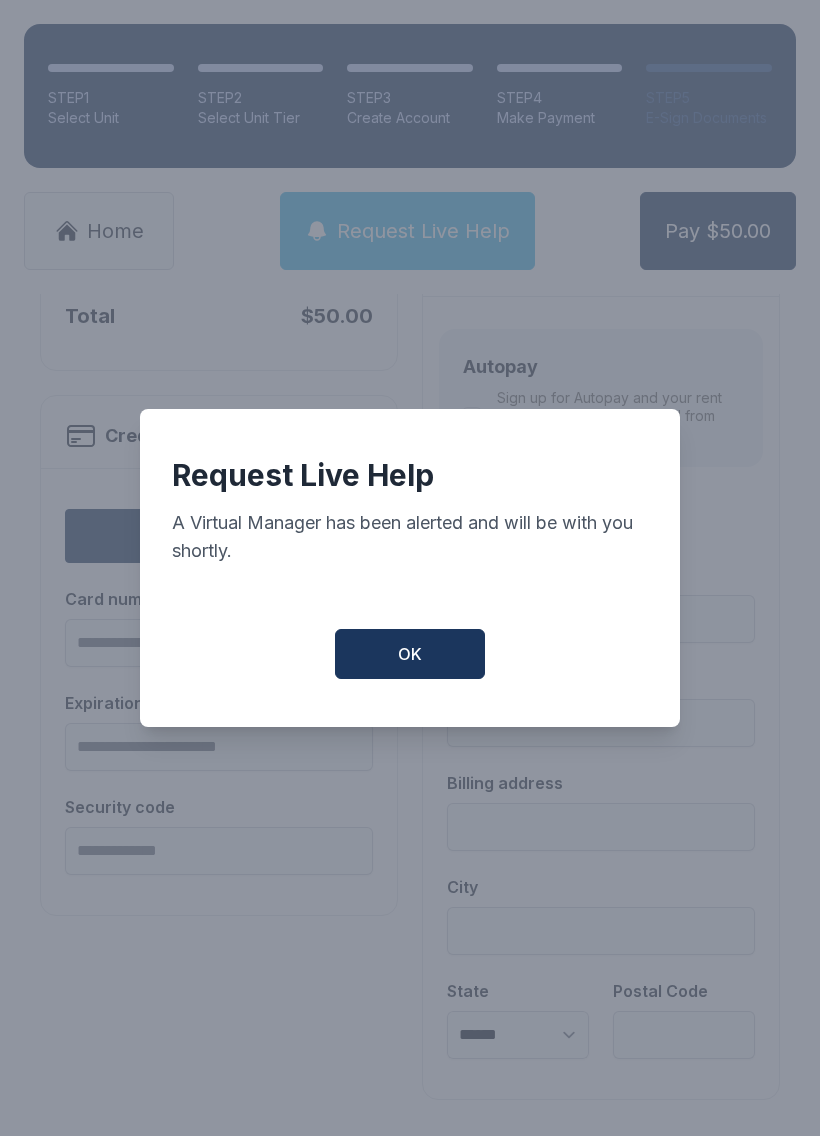 click on "OK" at bounding box center [410, 654] 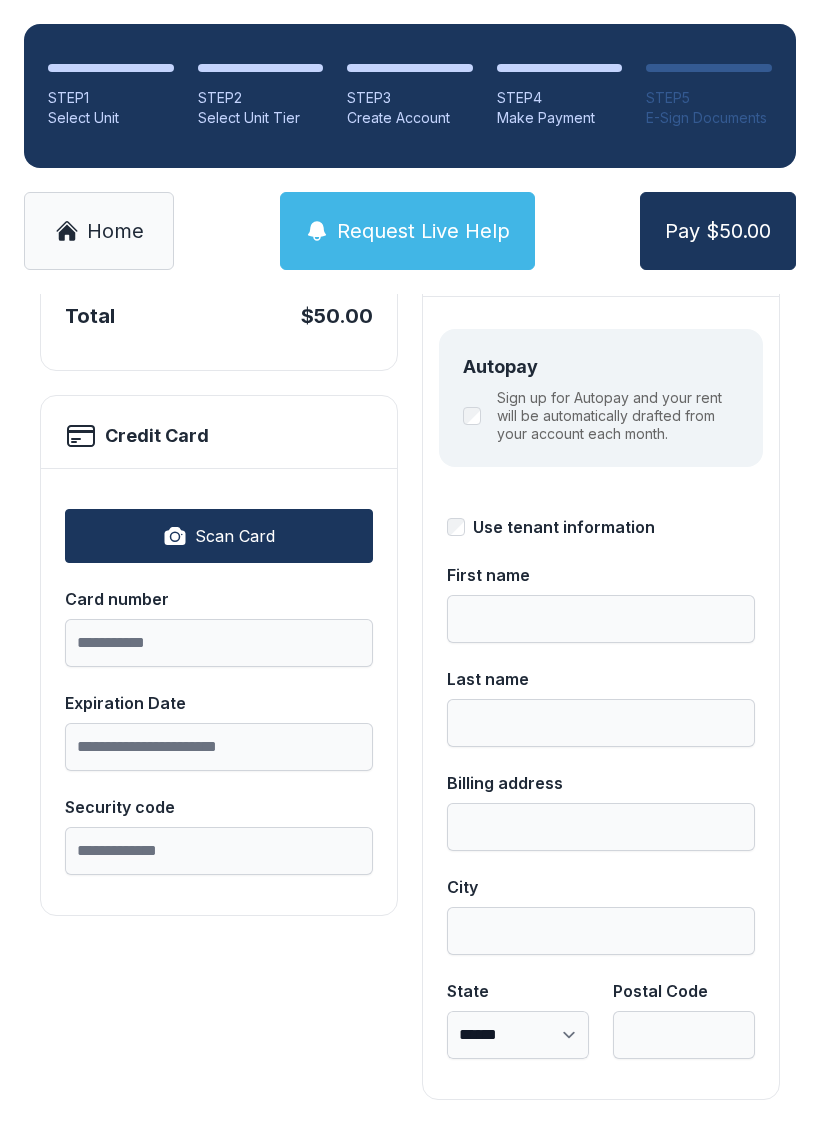 click on "Request Live Help" at bounding box center [407, 231] 